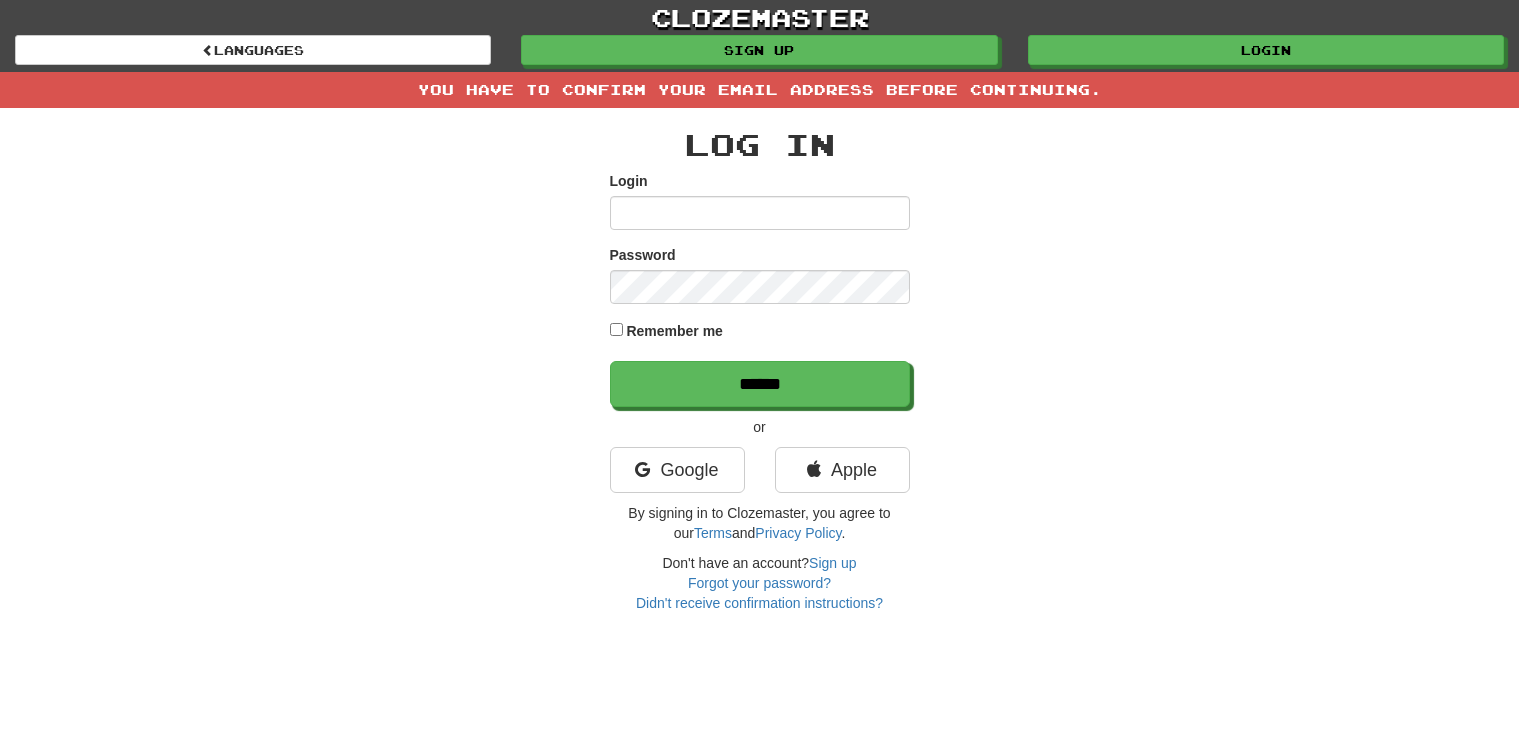 scroll, scrollTop: 0, scrollLeft: 0, axis: both 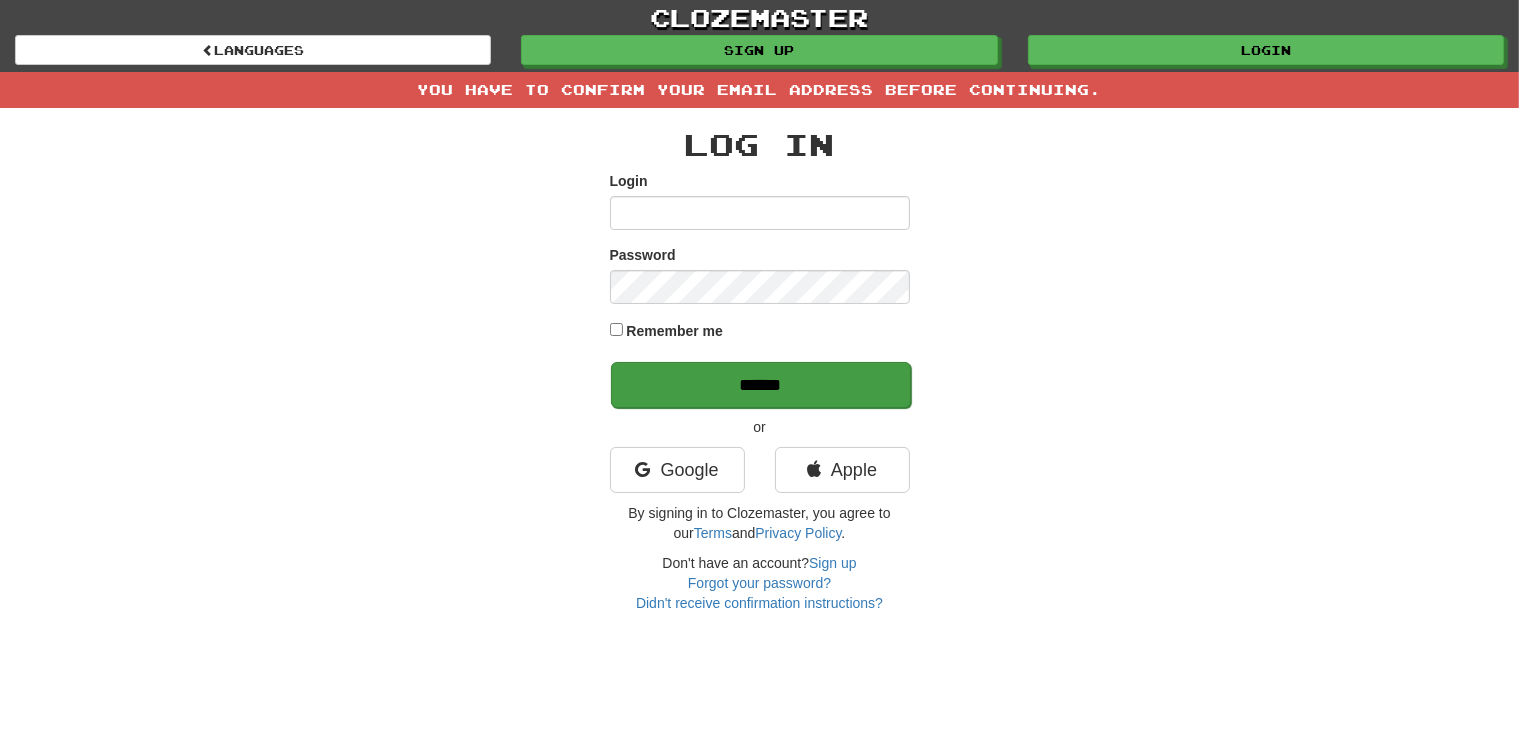 type on "*******" 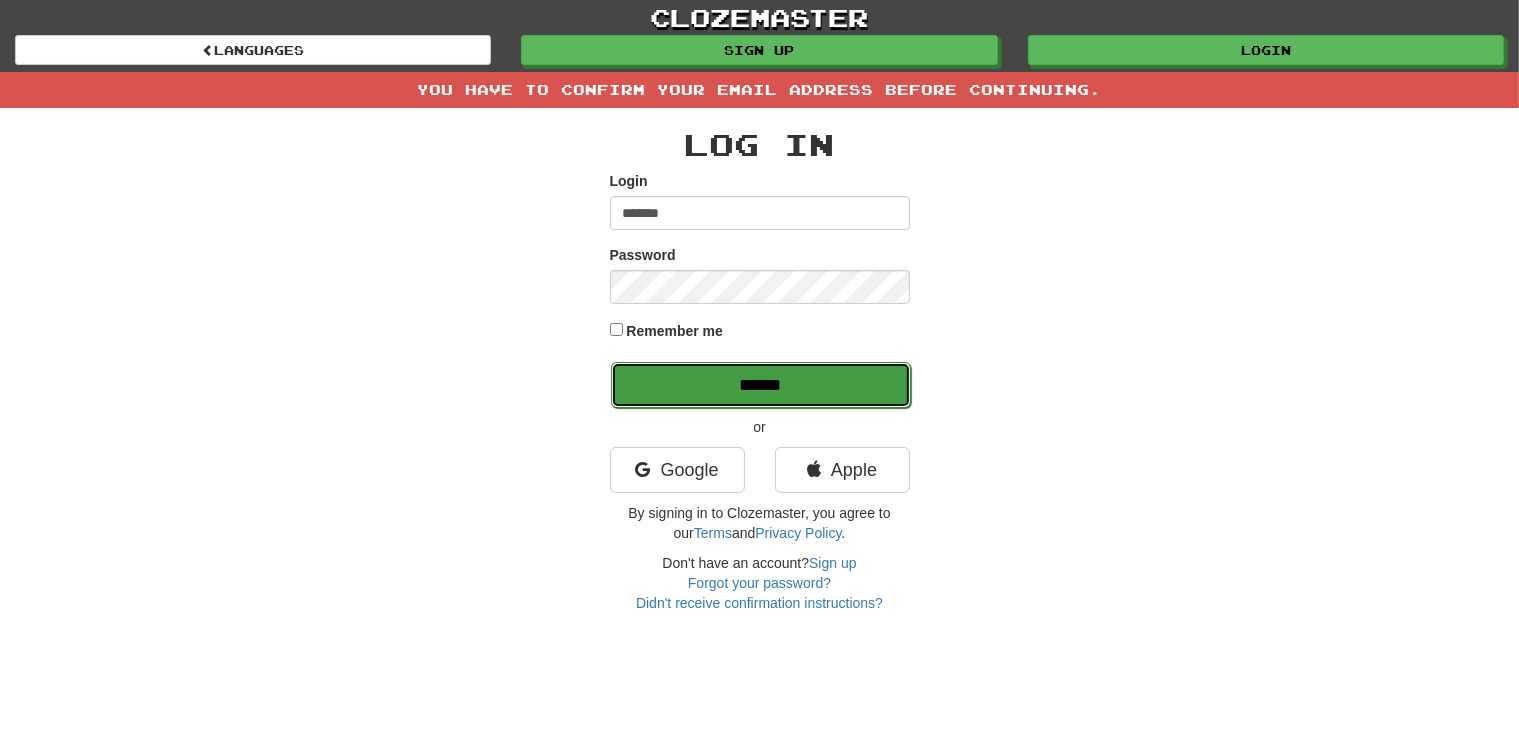 click on "******" at bounding box center (761, 385) 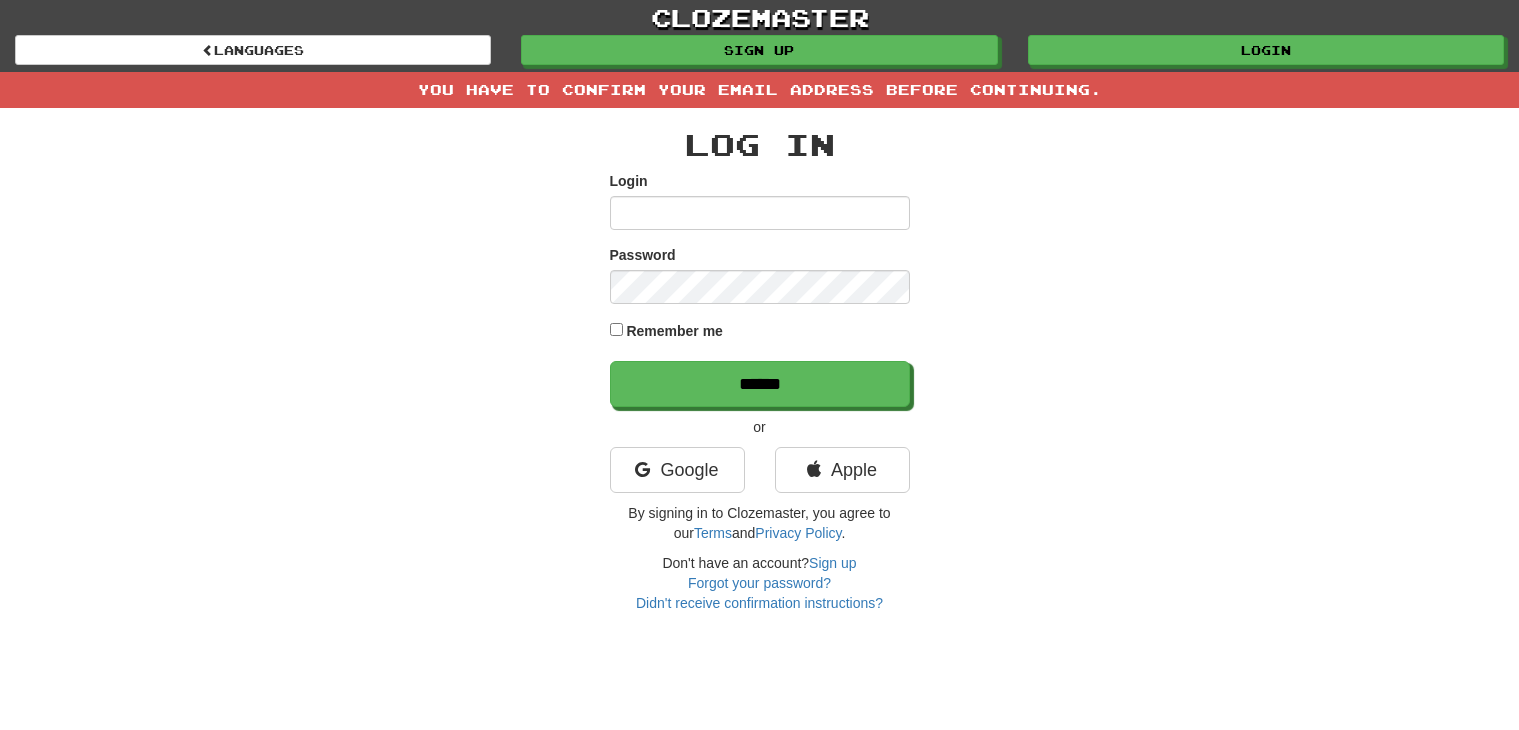 scroll, scrollTop: 0, scrollLeft: 0, axis: both 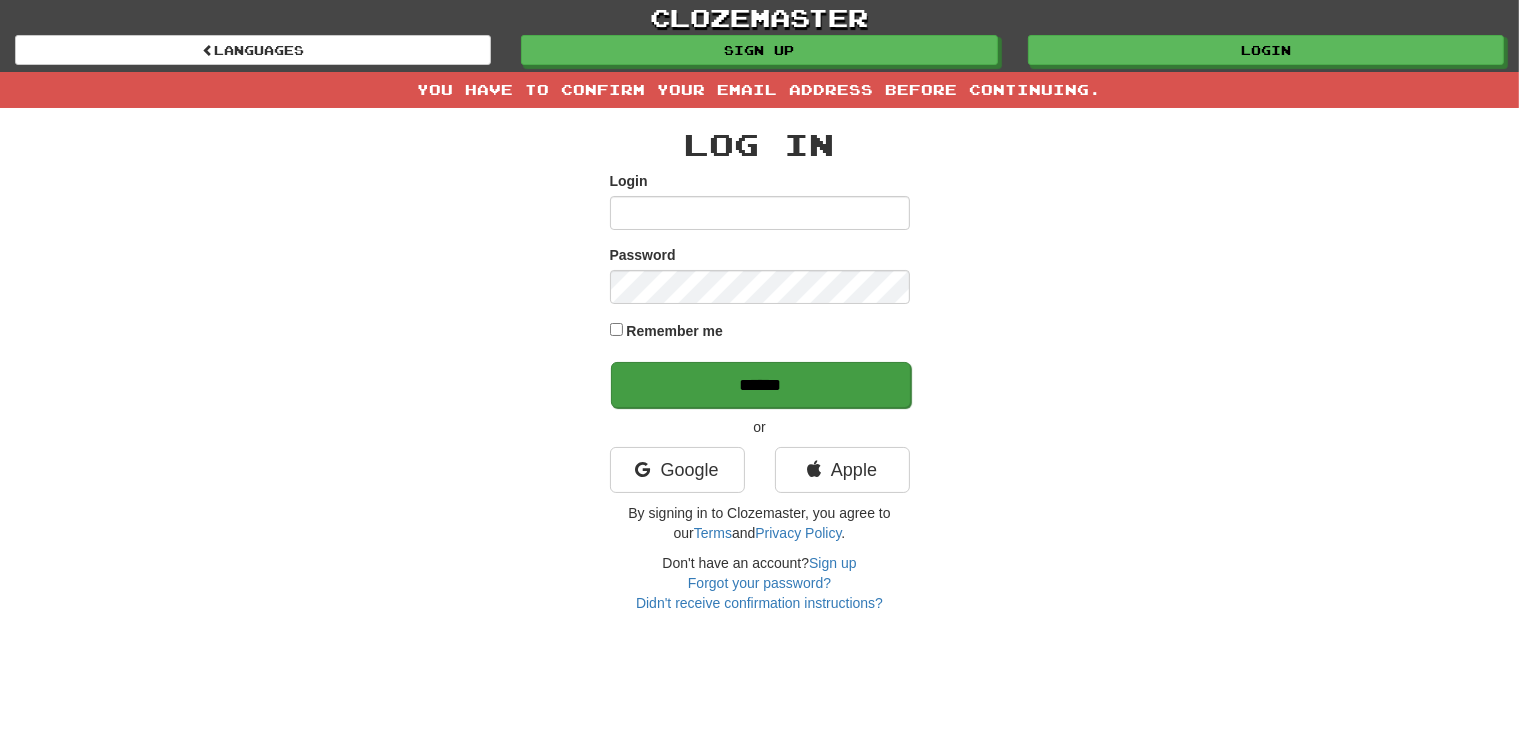 type on "*******" 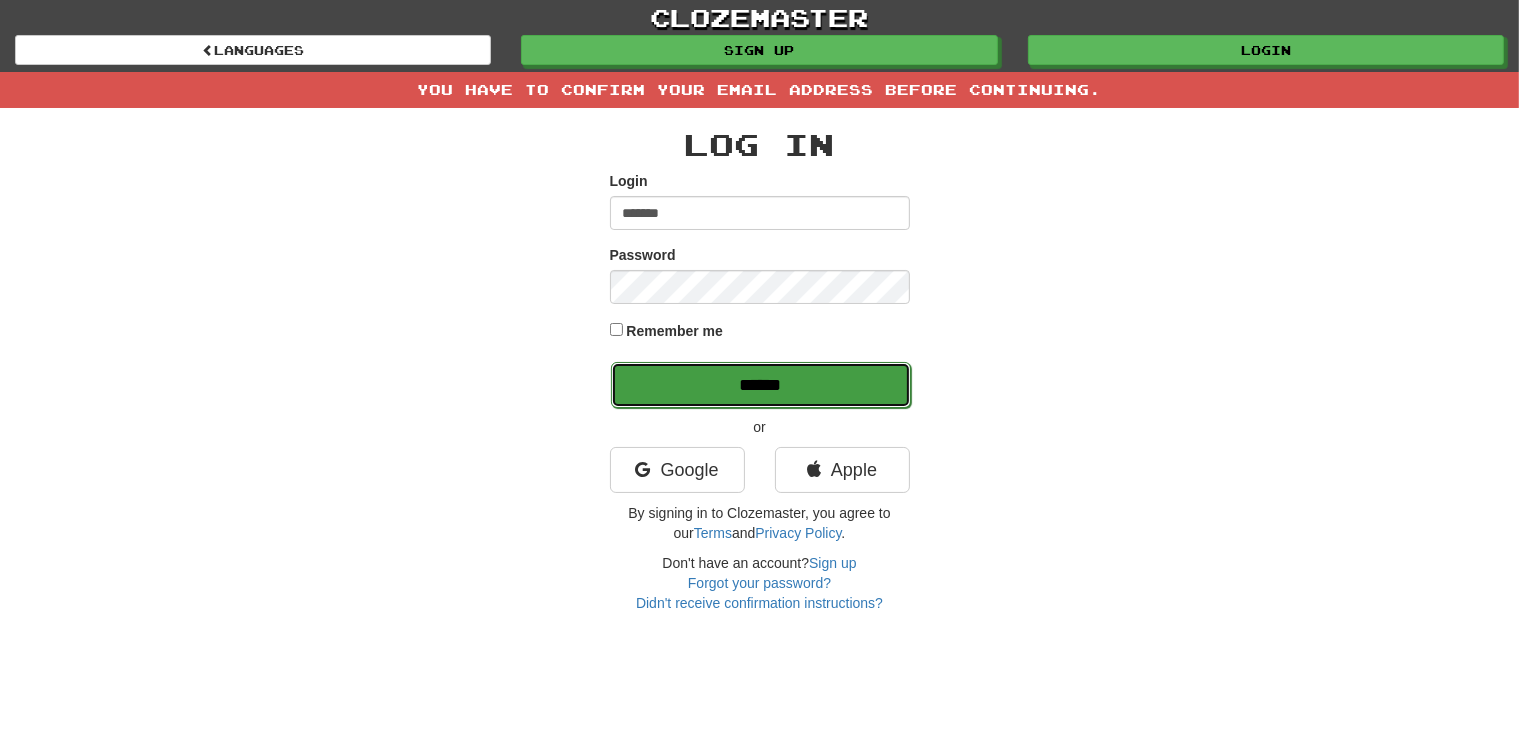 click on "******" at bounding box center [761, 385] 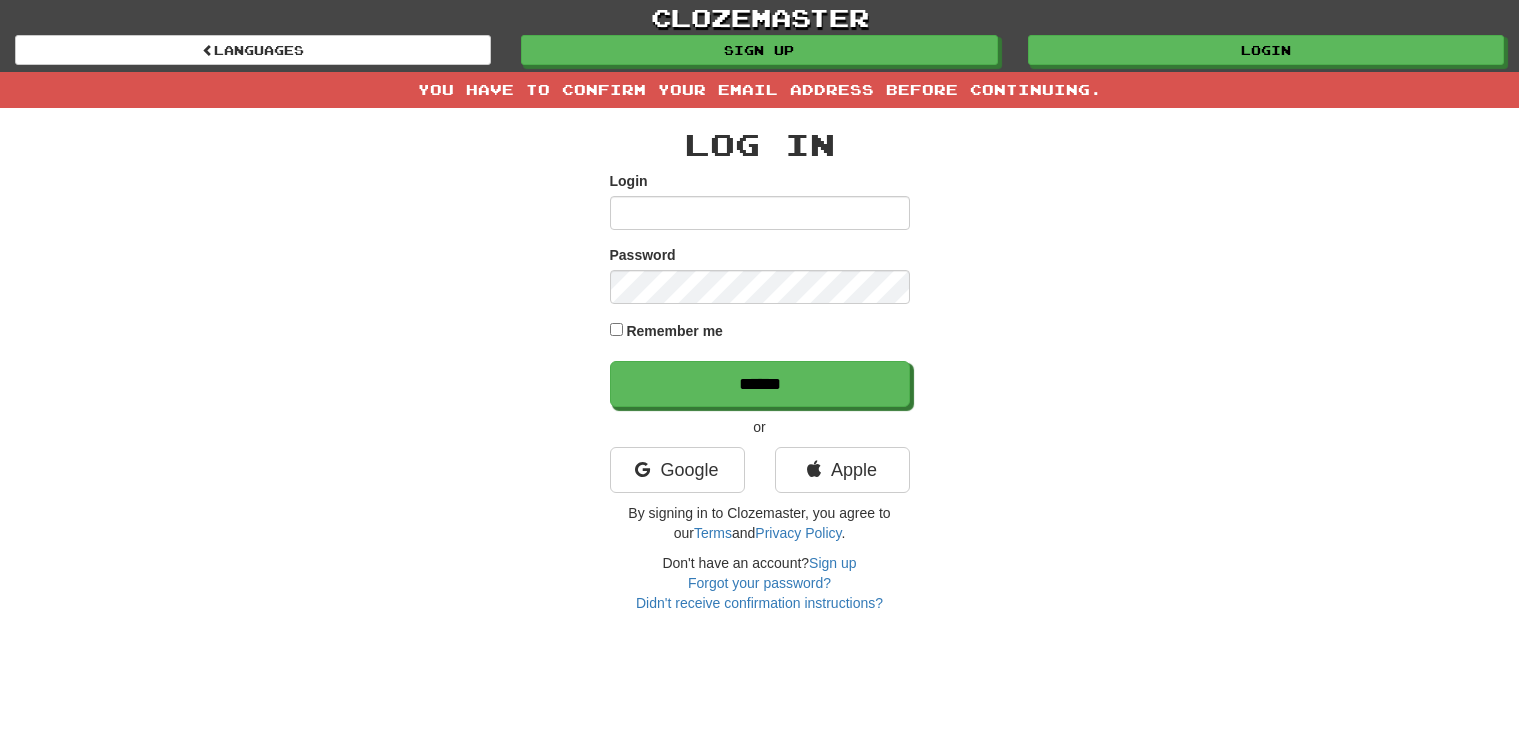 scroll, scrollTop: 0, scrollLeft: 0, axis: both 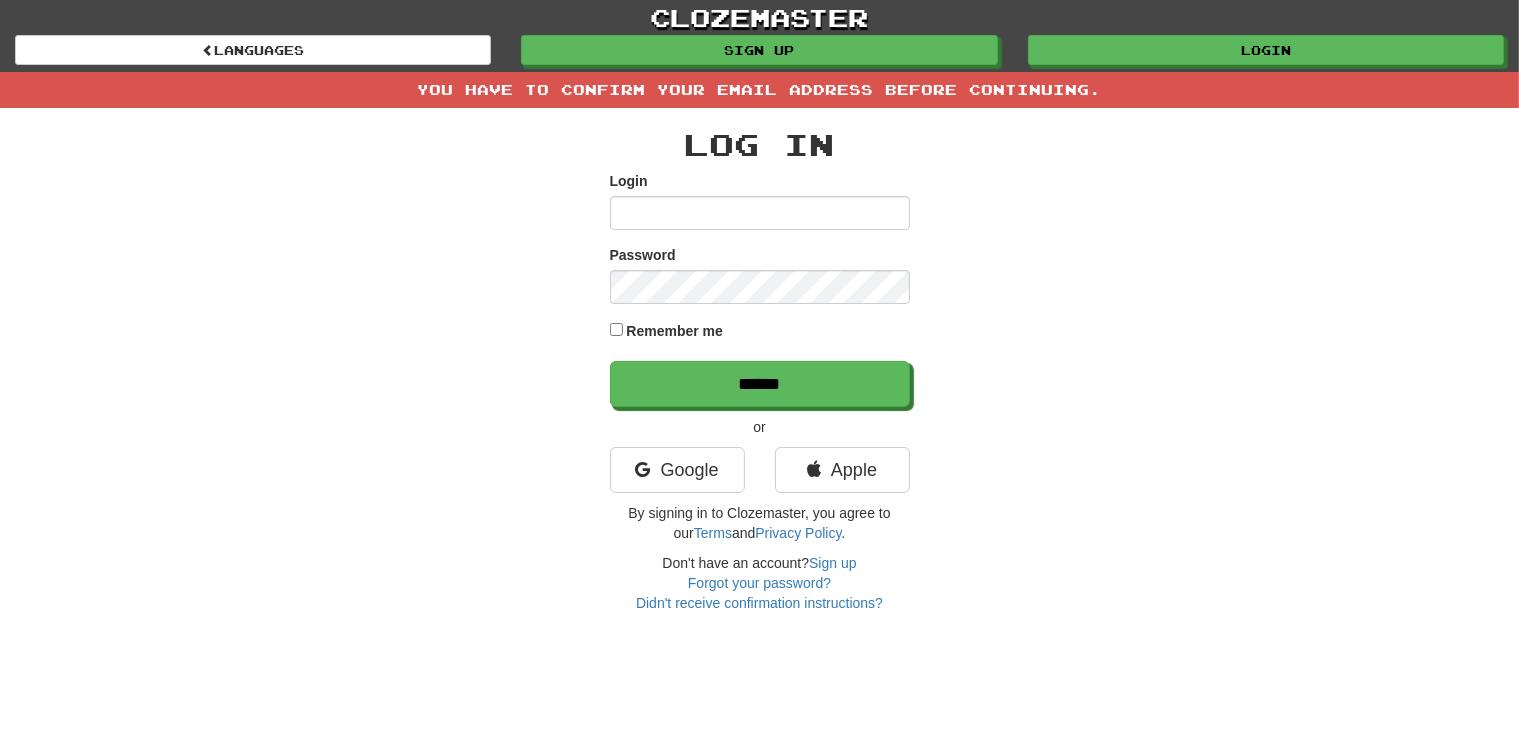 type on "*******" 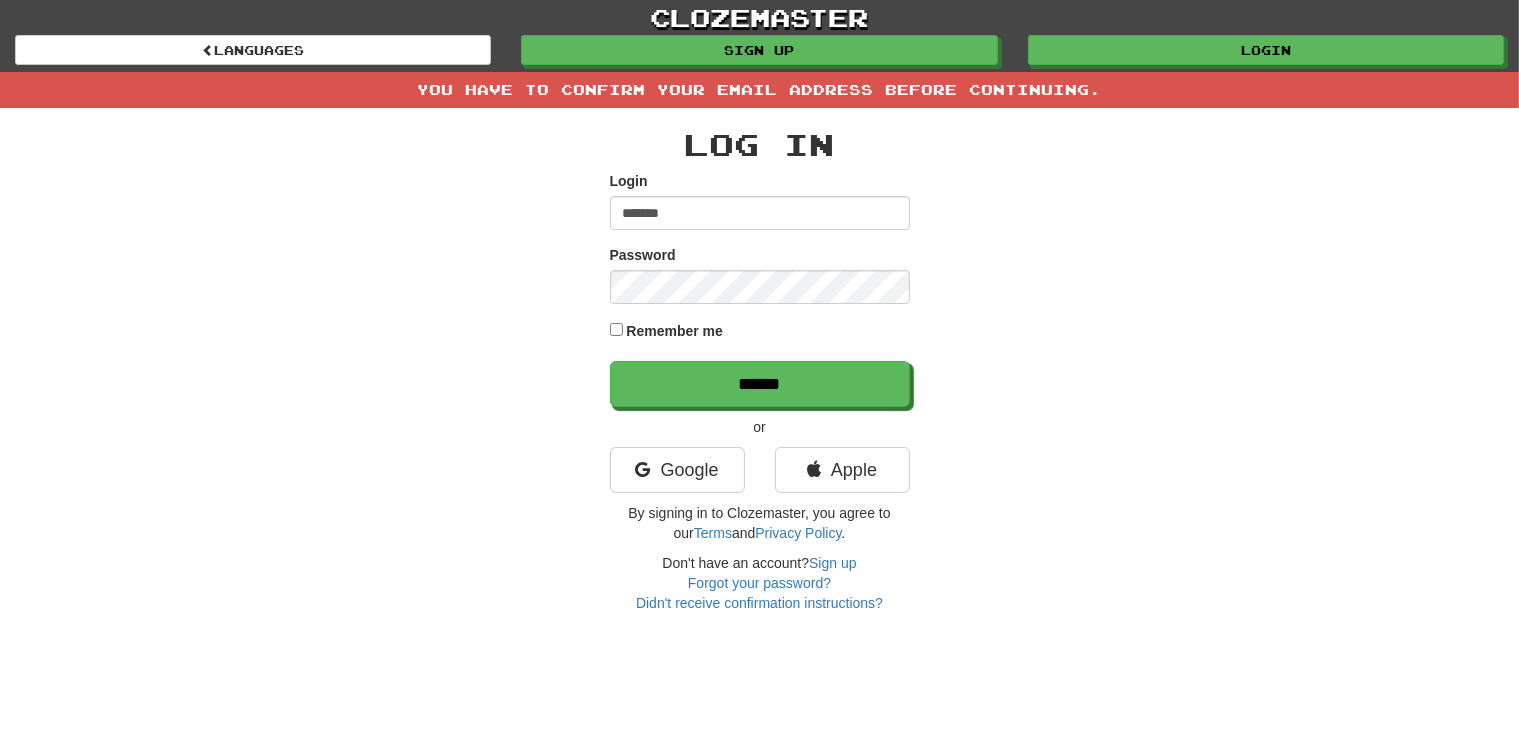 click on "Log In
Login
*******
Password
Remember me
******
or
Google
Apple
By signing in to Clozemaster, you agree to our  Terms  and  Privacy Policy .
Don't have an account?  Sign up
Forgot your password?
Didn't receive confirmation instructions?" at bounding box center (760, 360) 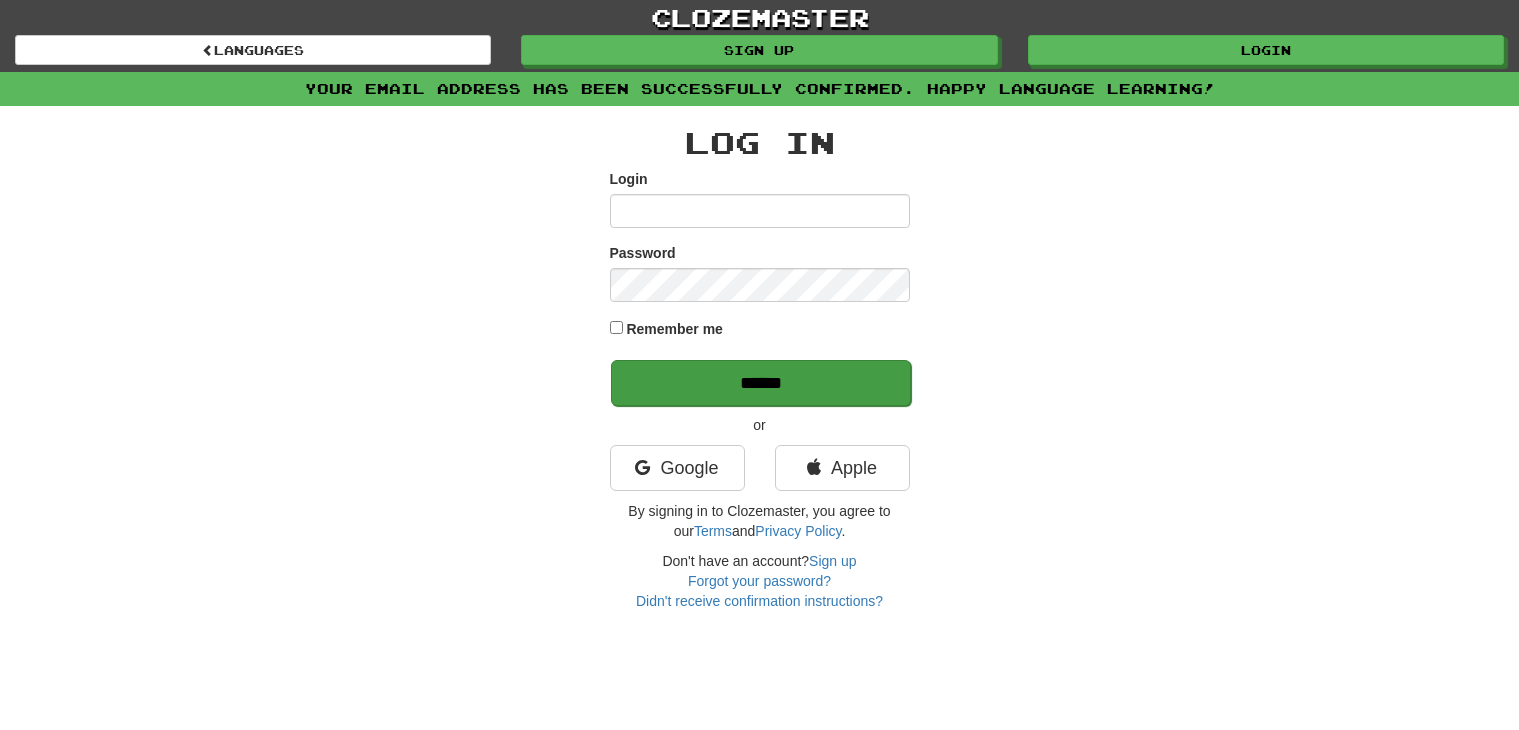 scroll, scrollTop: 0, scrollLeft: 0, axis: both 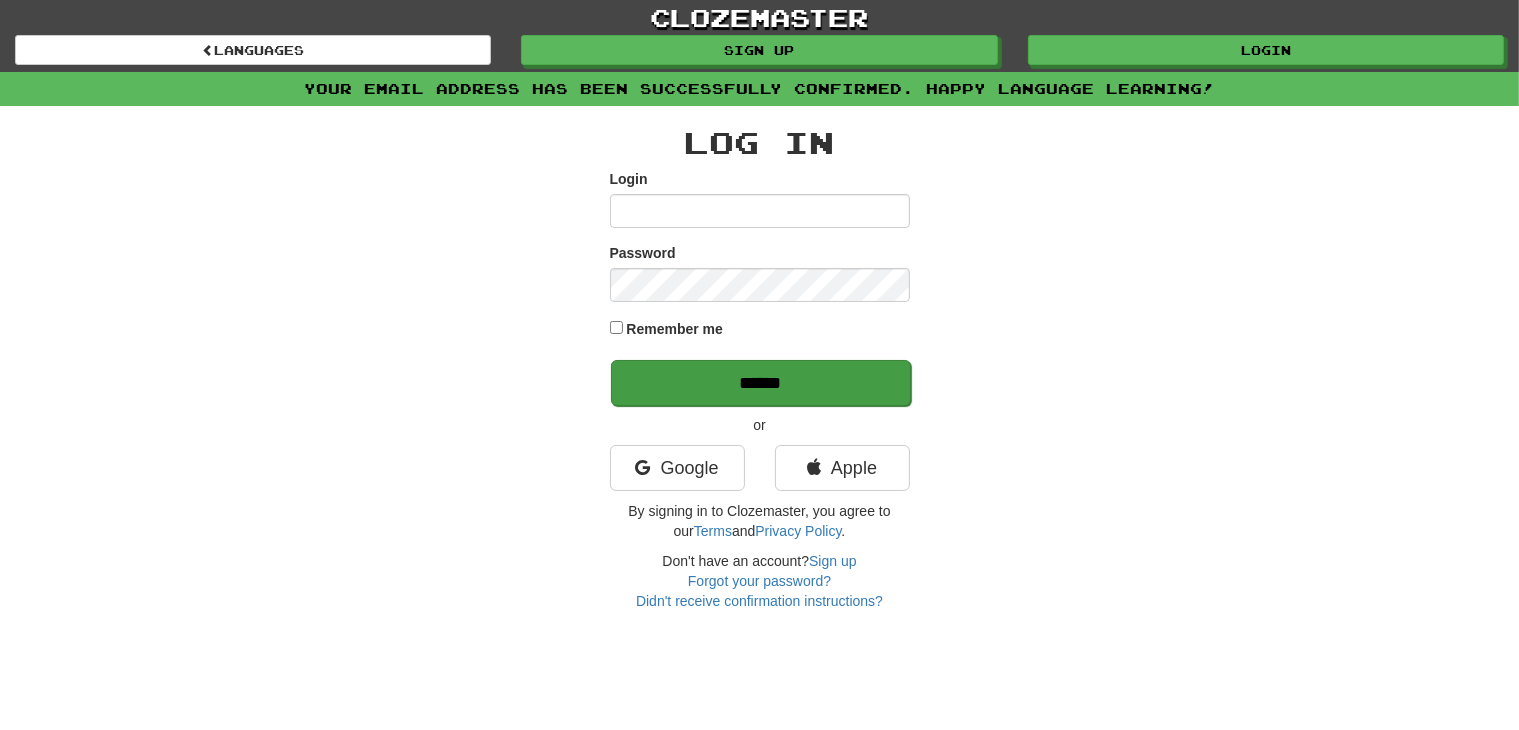 type on "*******" 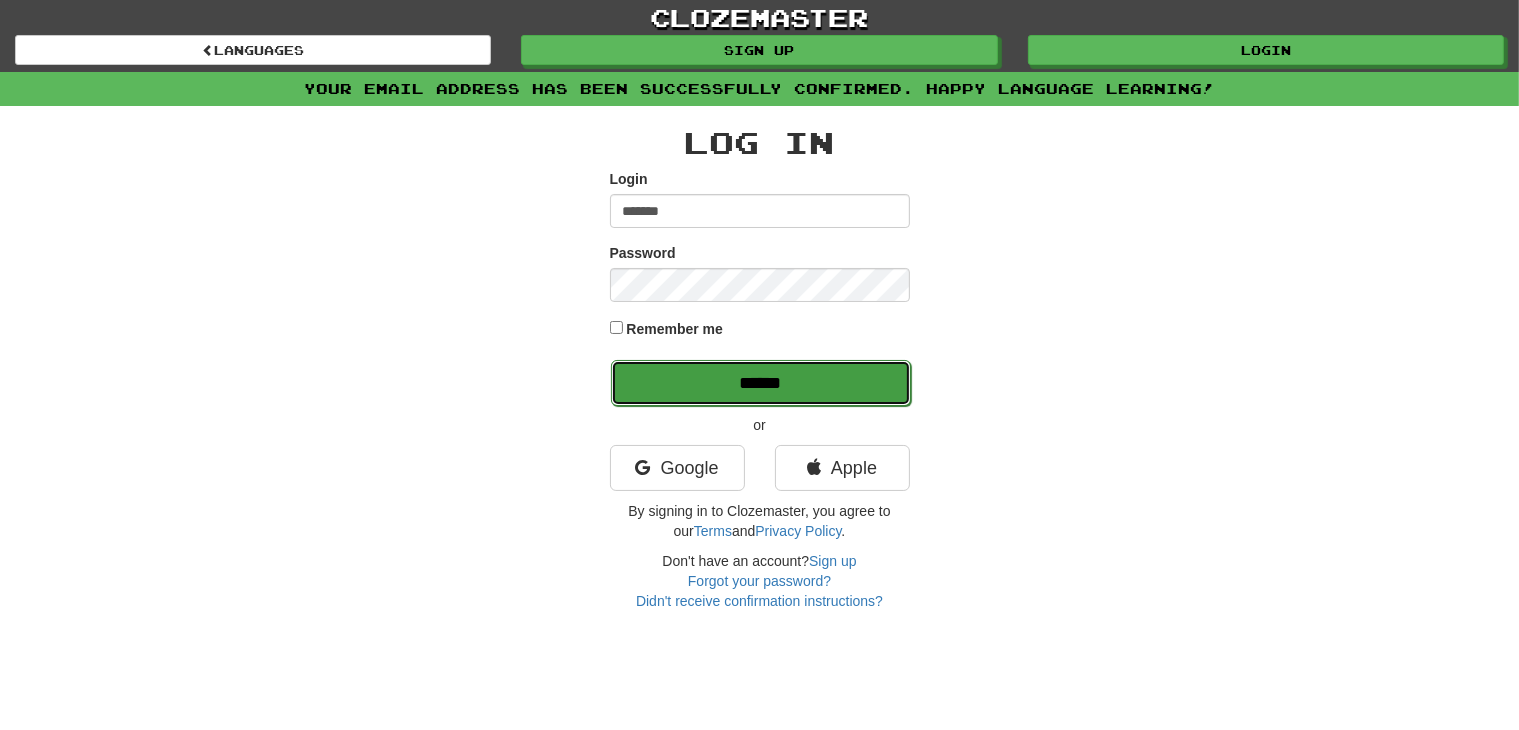 click on "******" at bounding box center (761, 383) 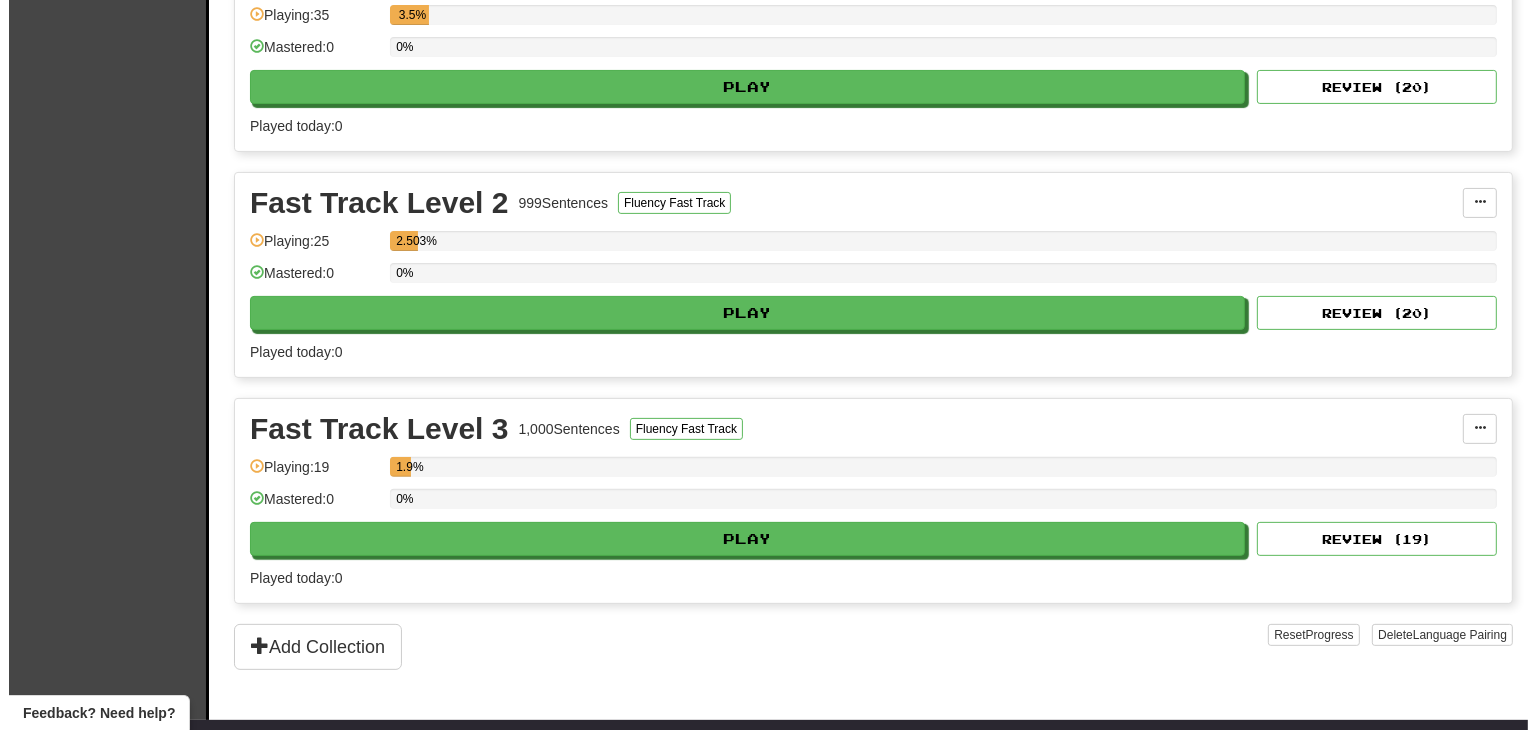 scroll, scrollTop: 573, scrollLeft: 0, axis: vertical 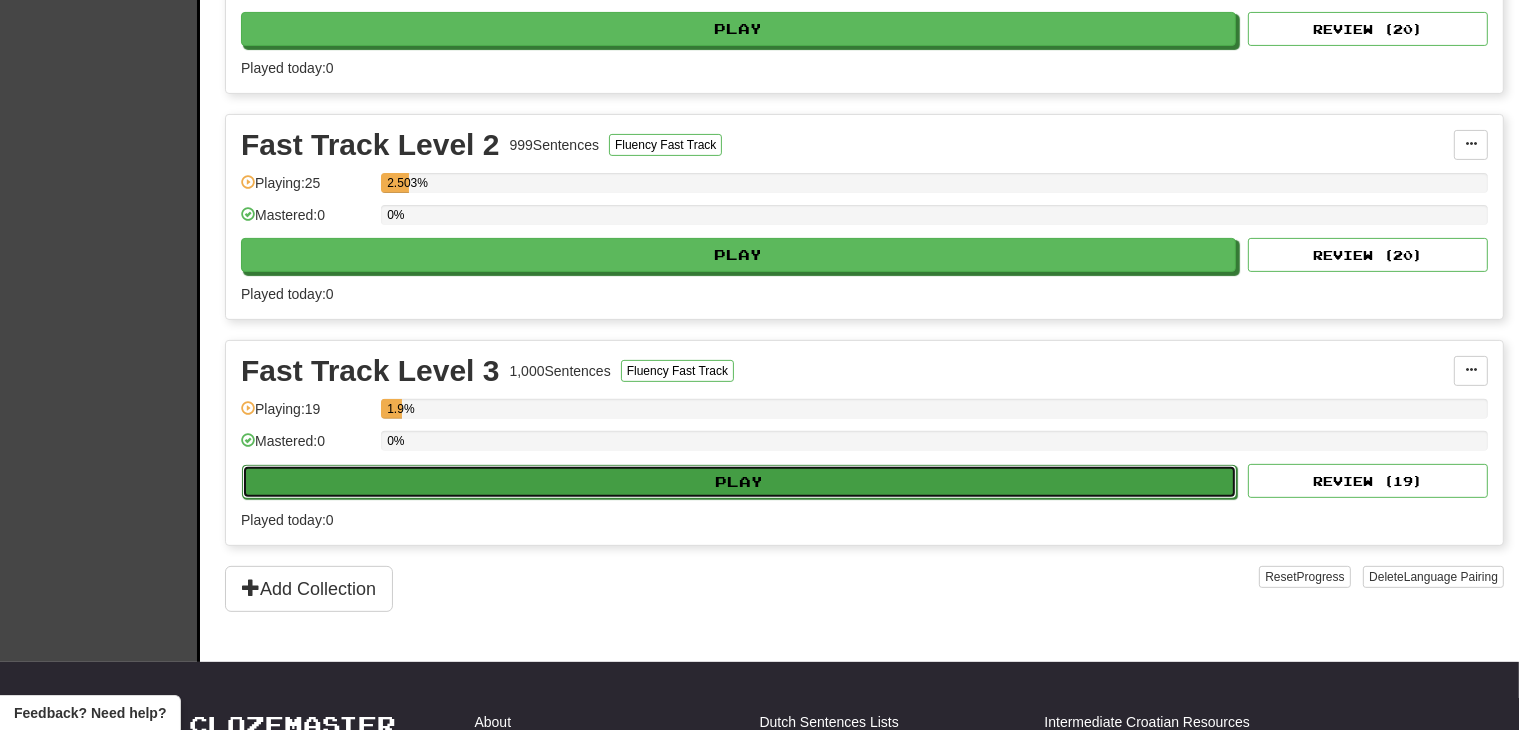 click on "Play" at bounding box center [739, 482] 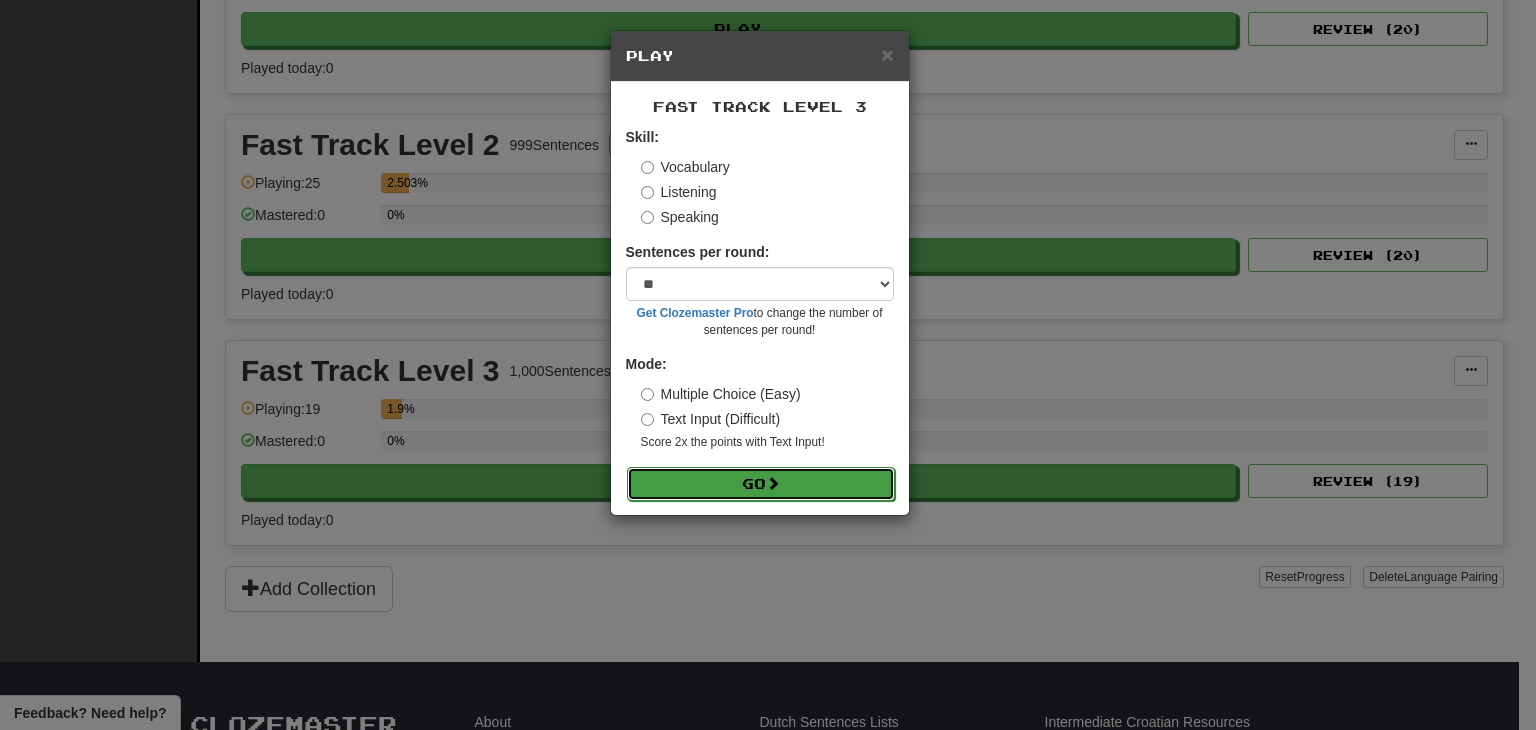 click on "Go" at bounding box center (761, 484) 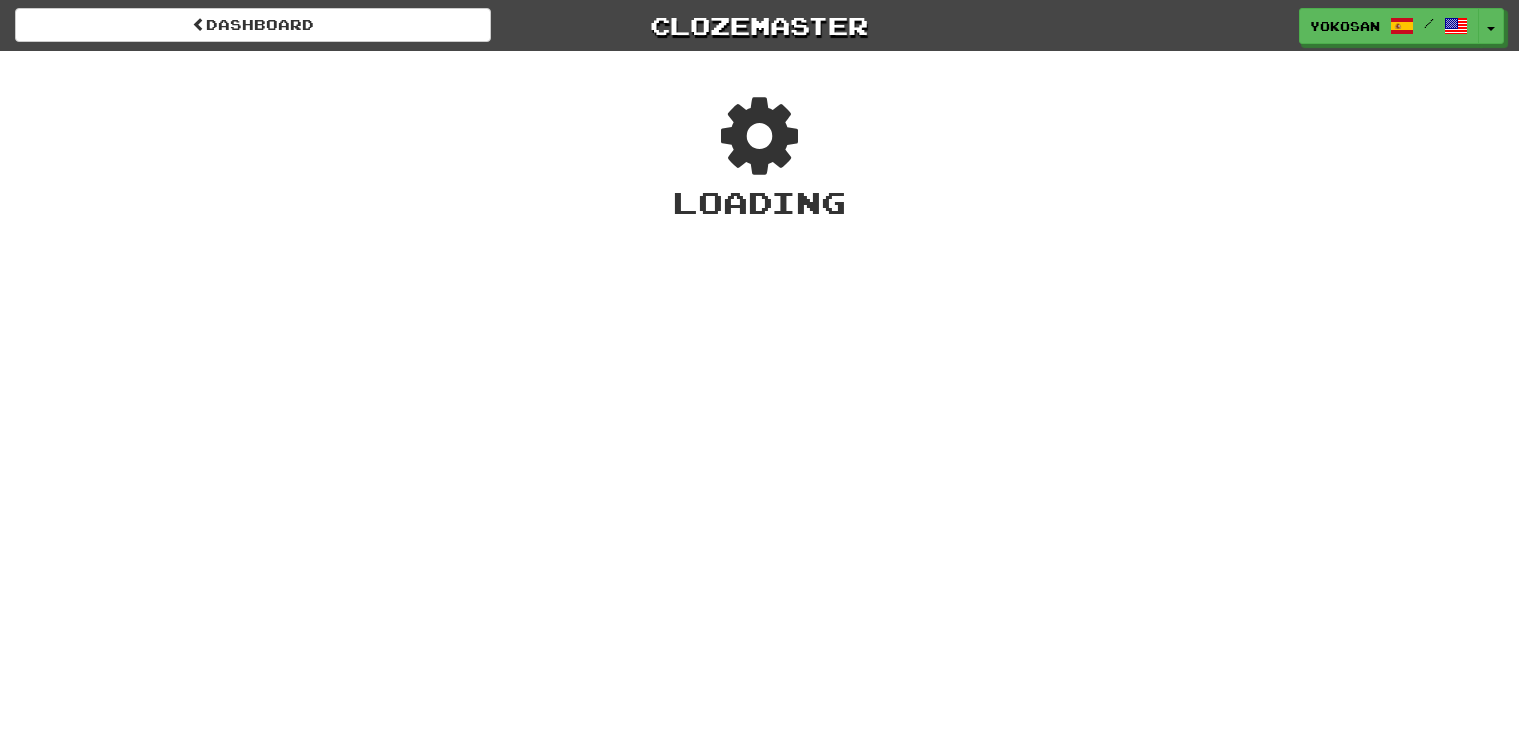 scroll, scrollTop: 0, scrollLeft: 0, axis: both 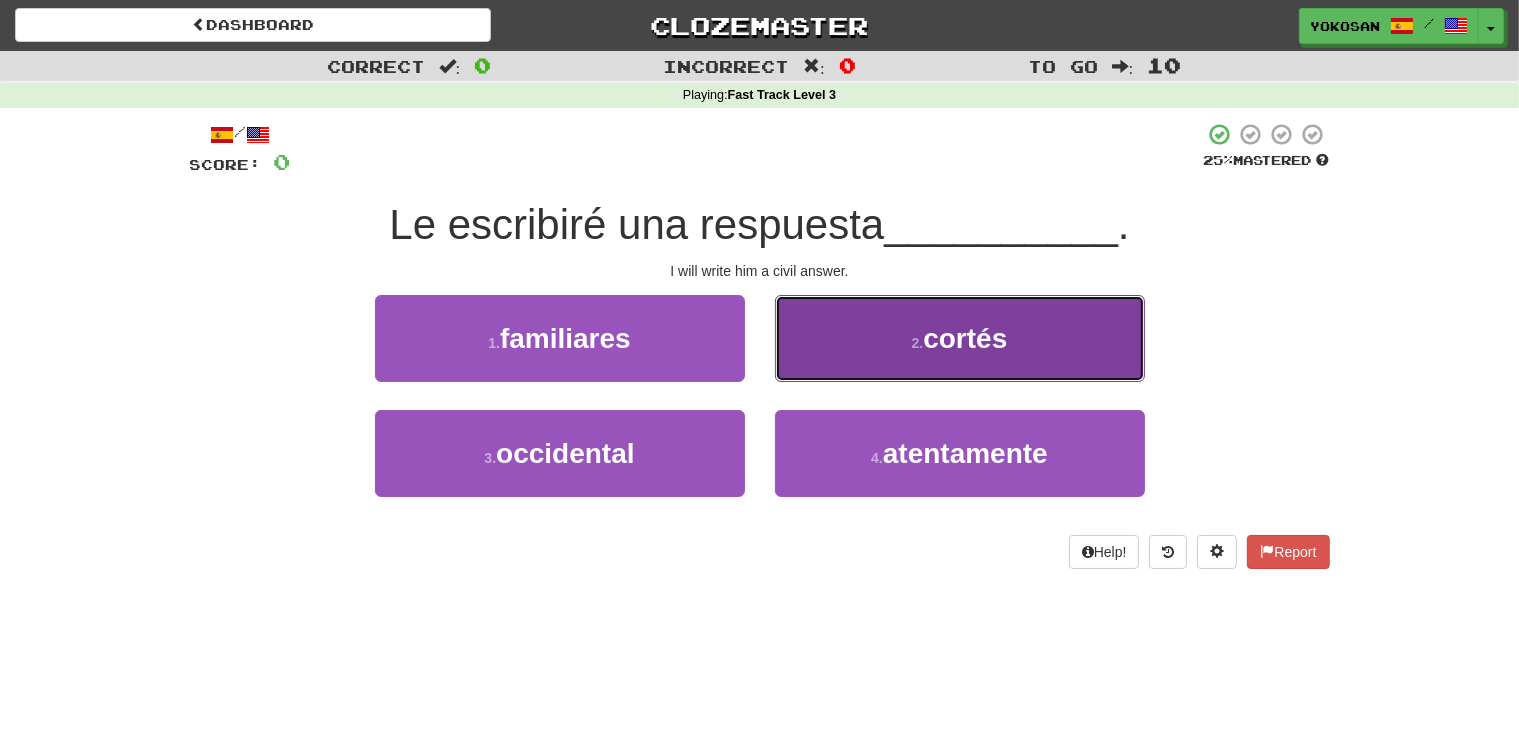 click on "2 .  cortés" at bounding box center [960, 338] 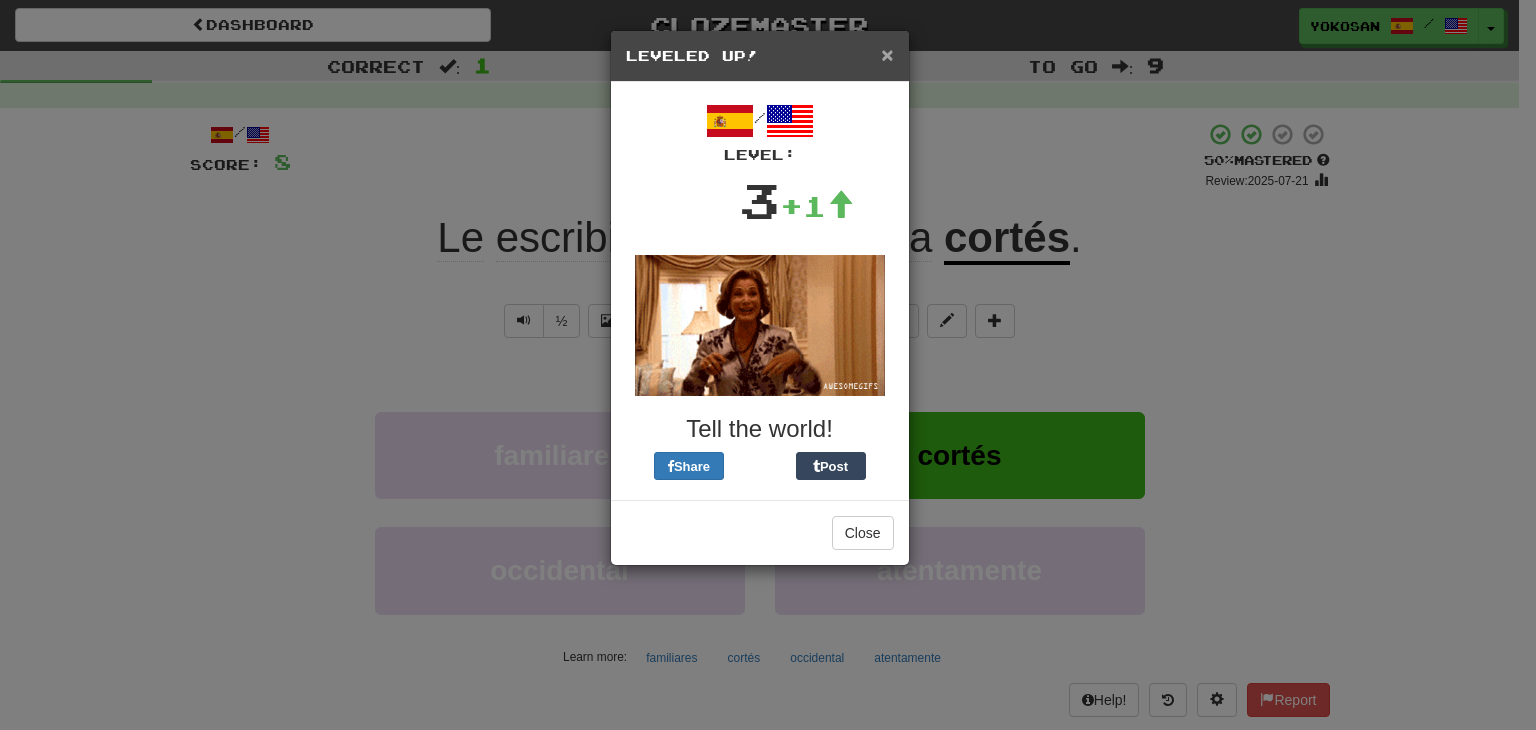 click on "×" at bounding box center [887, 54] 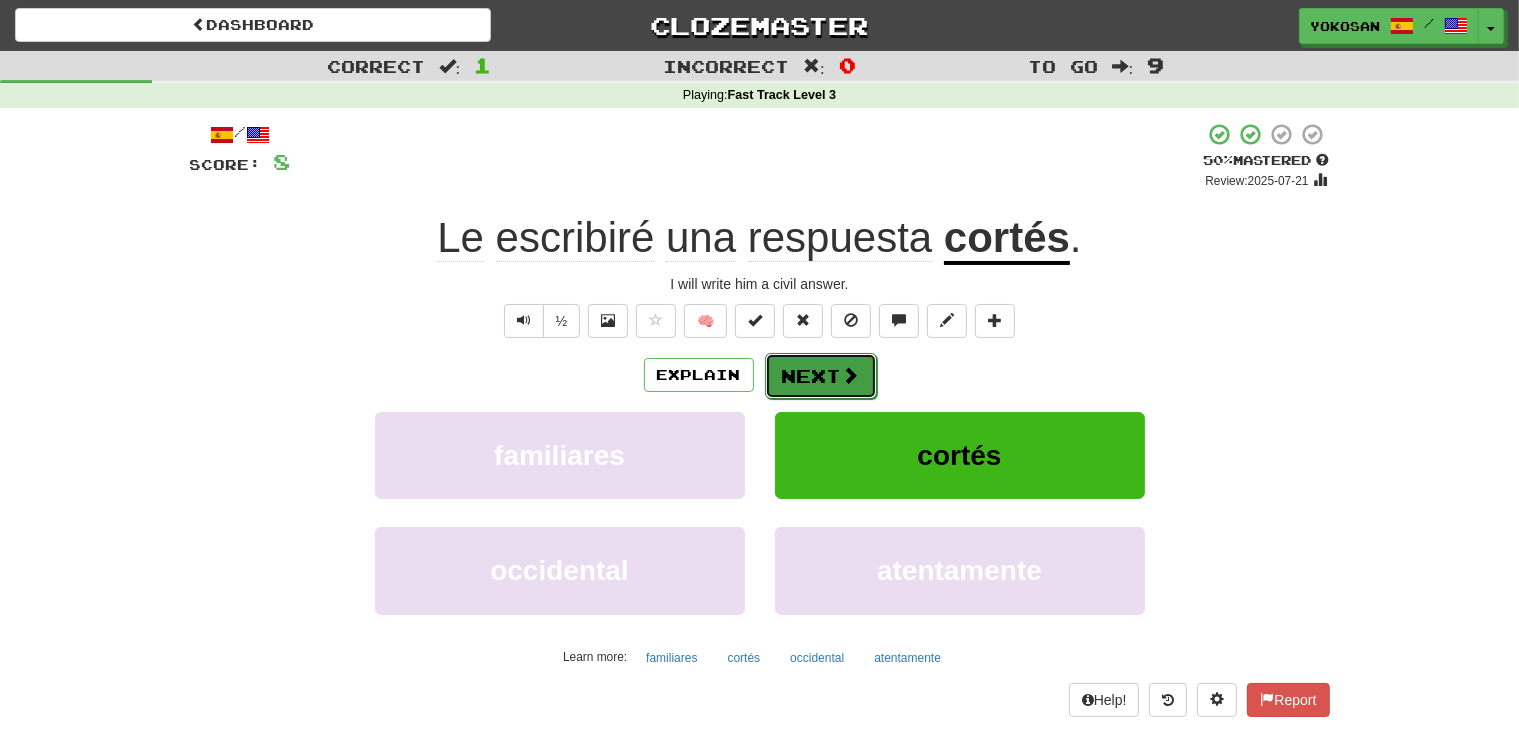 click at bounding box center [851, 375] 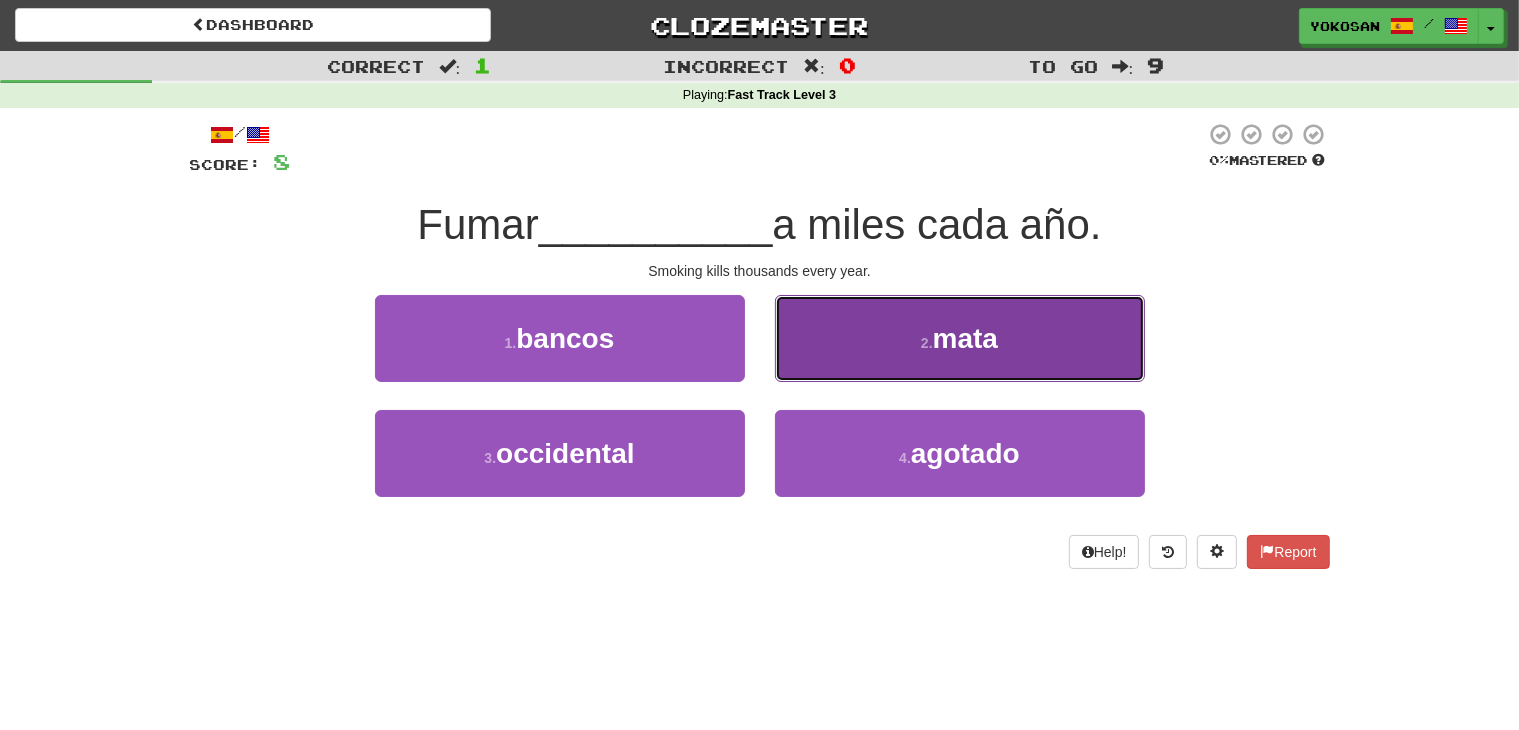click on "2 .  mata" at bounding box center [960, 338] 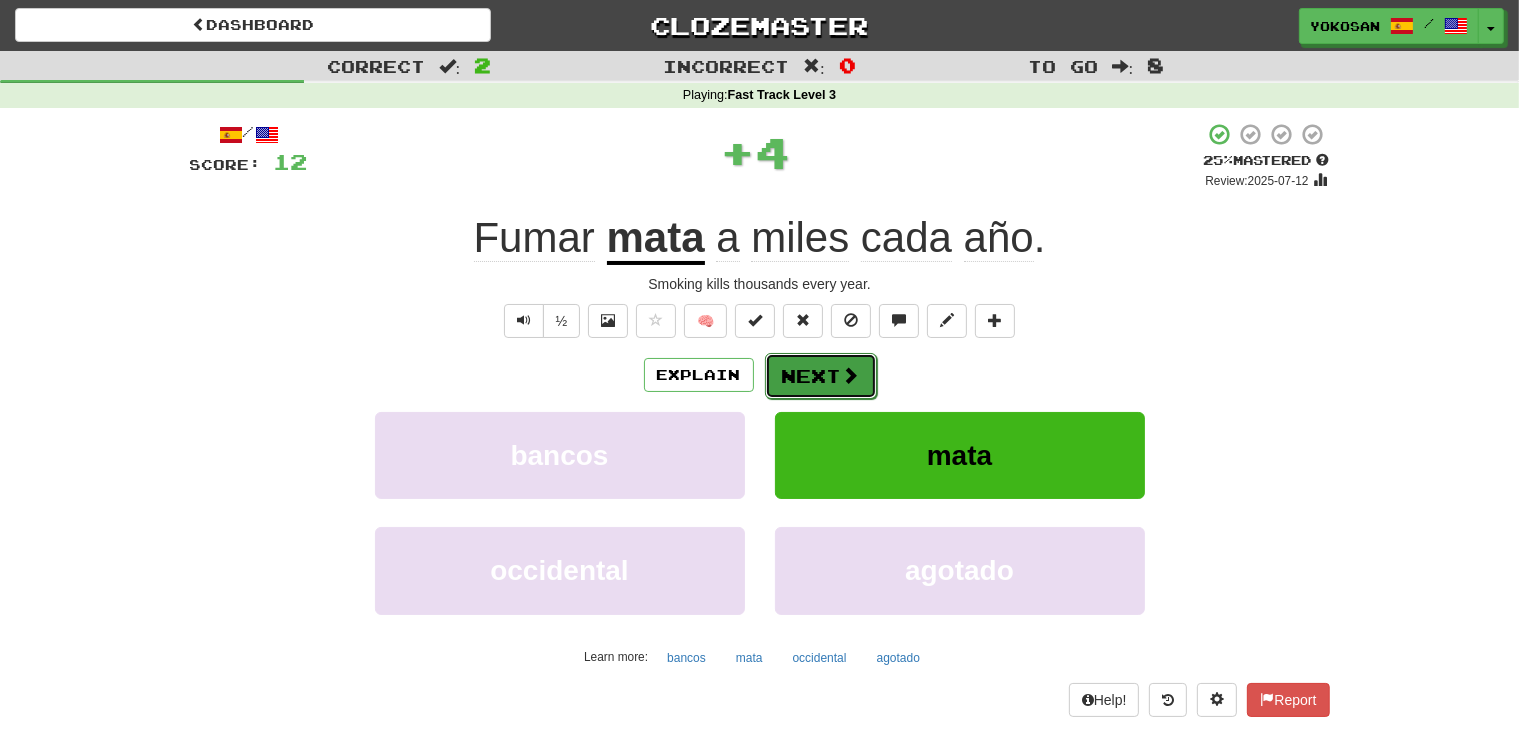 click at bounding box center [851, 375] 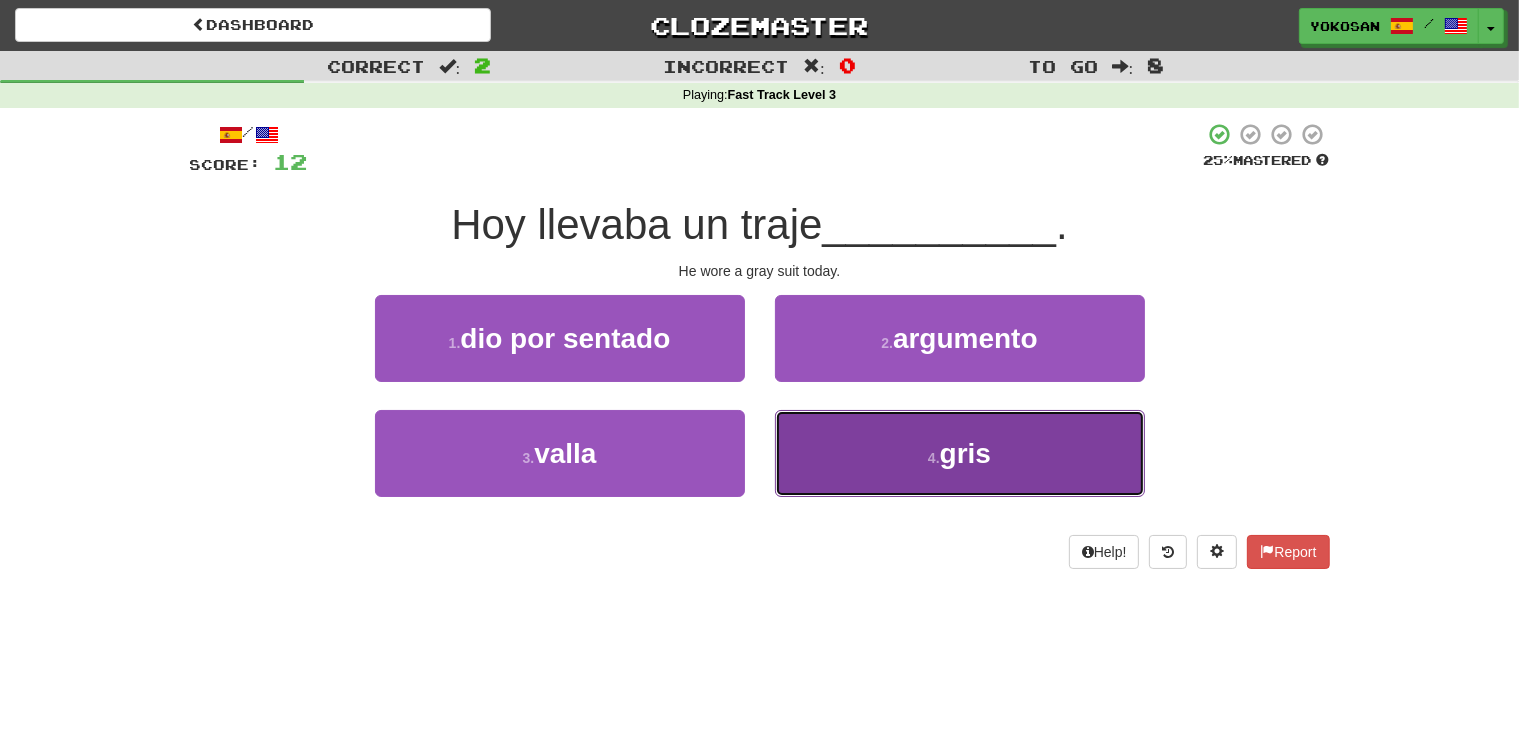 click on "4 .  gris" at bounding box center [960, 453] 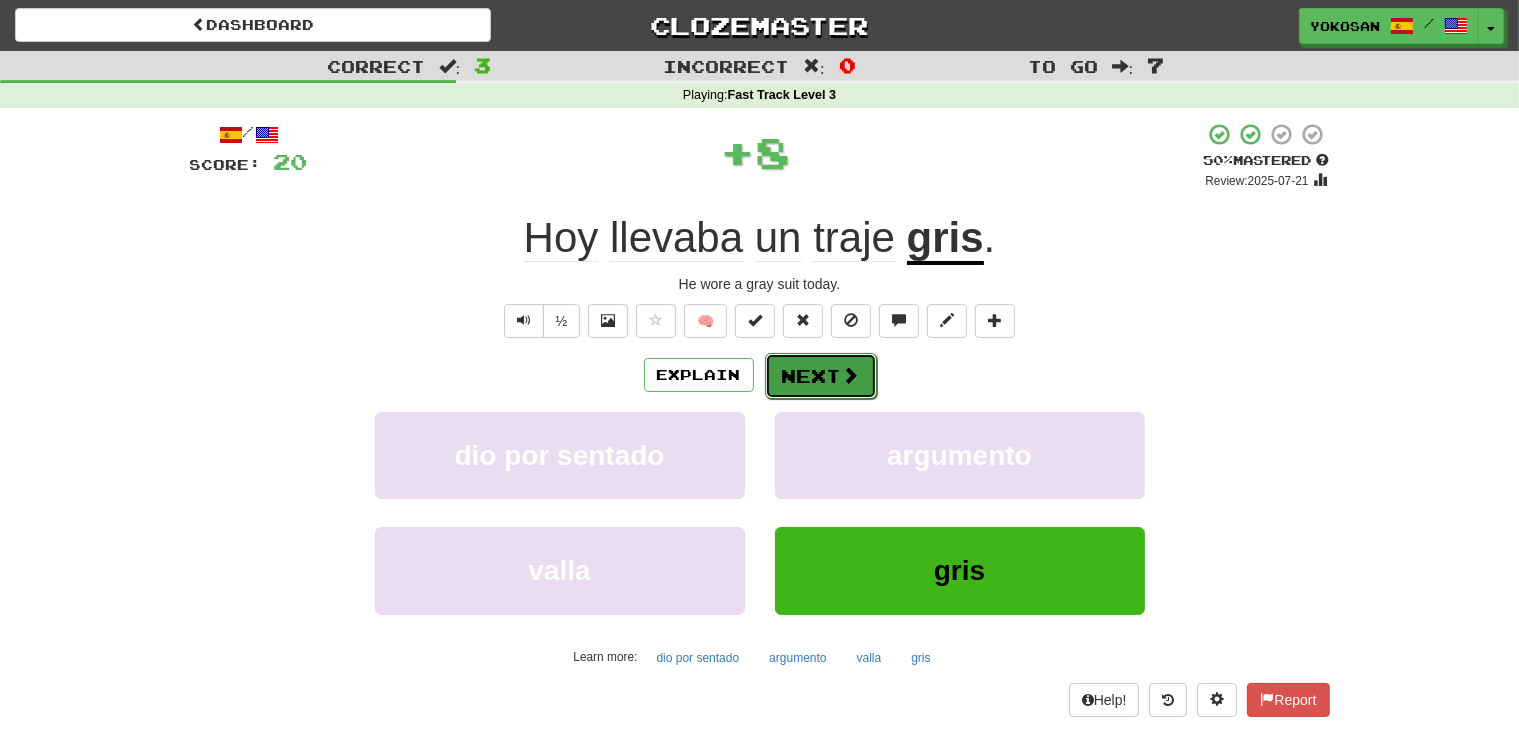 click at bounding box center [851, 375] 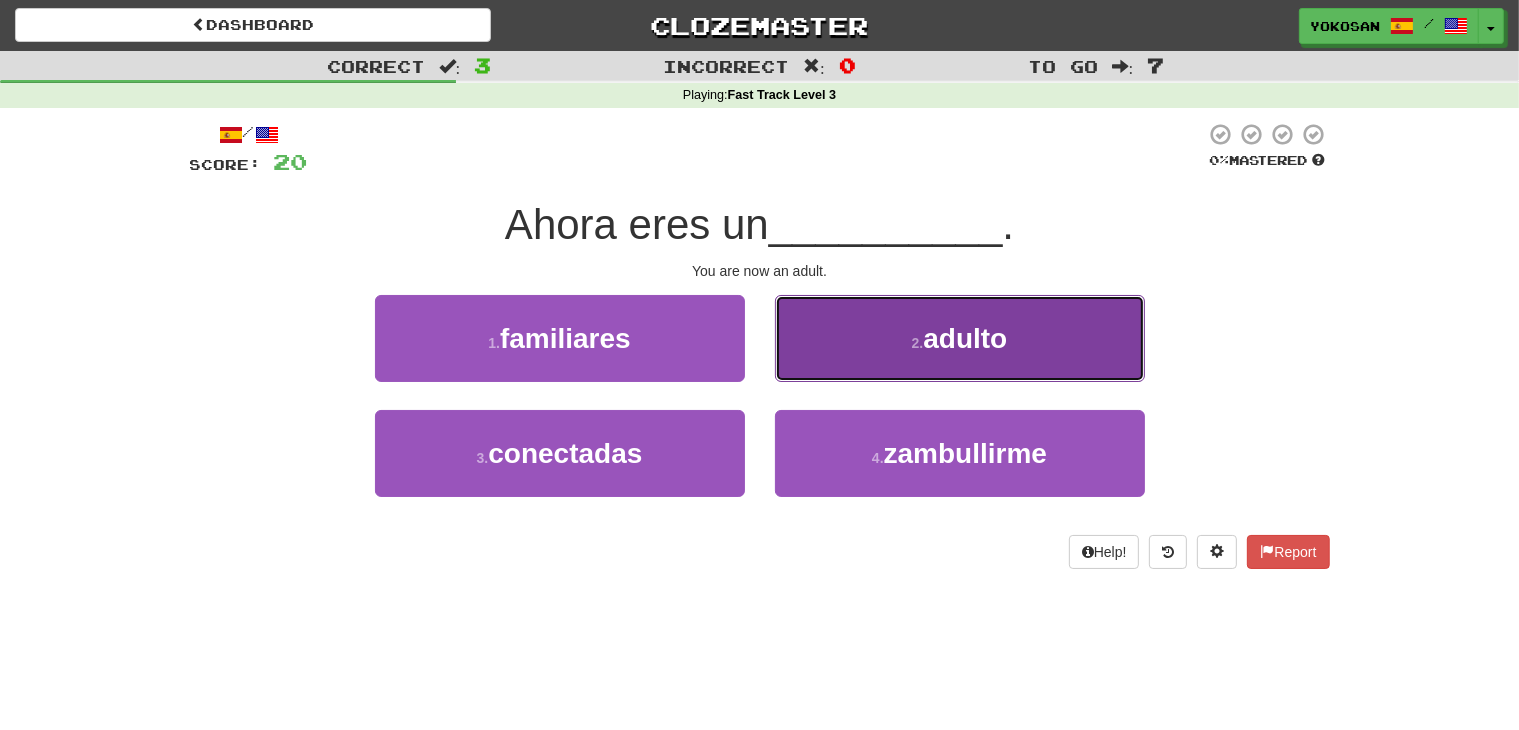 click on "2 .  adulto" at bounding box center [960, 338] 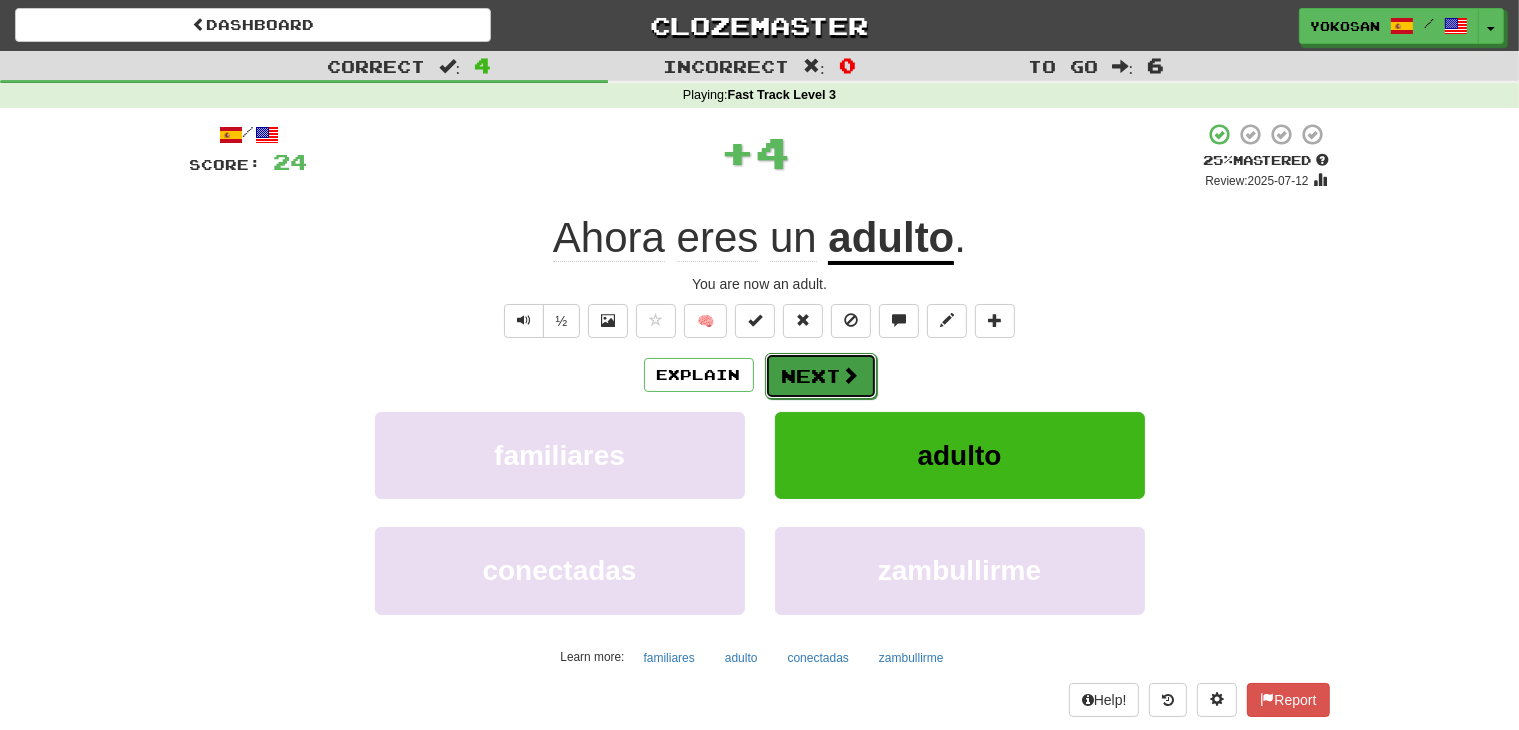 click at bounding box center [851, 375] 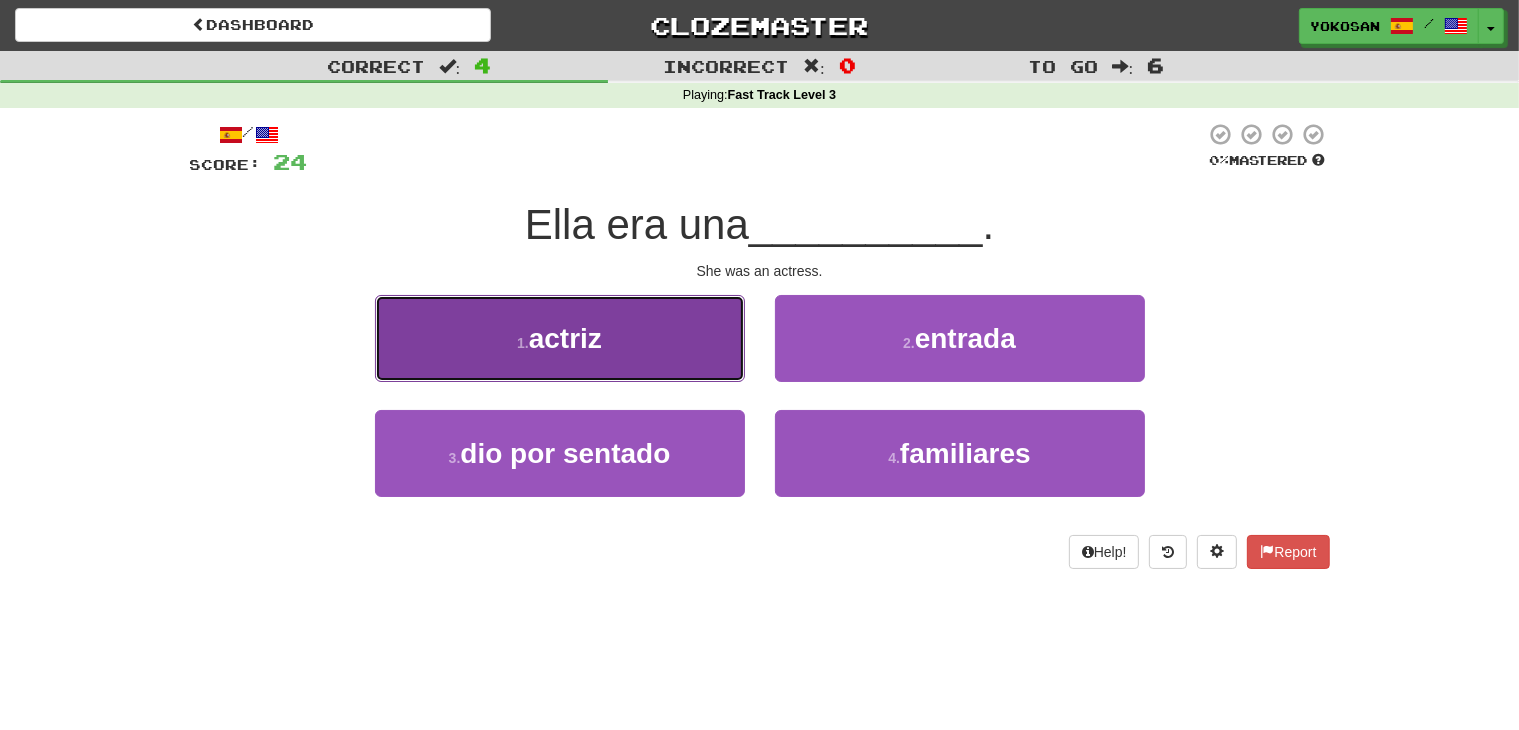 click on "1 .  actriz" at bounding box center [560, 338] 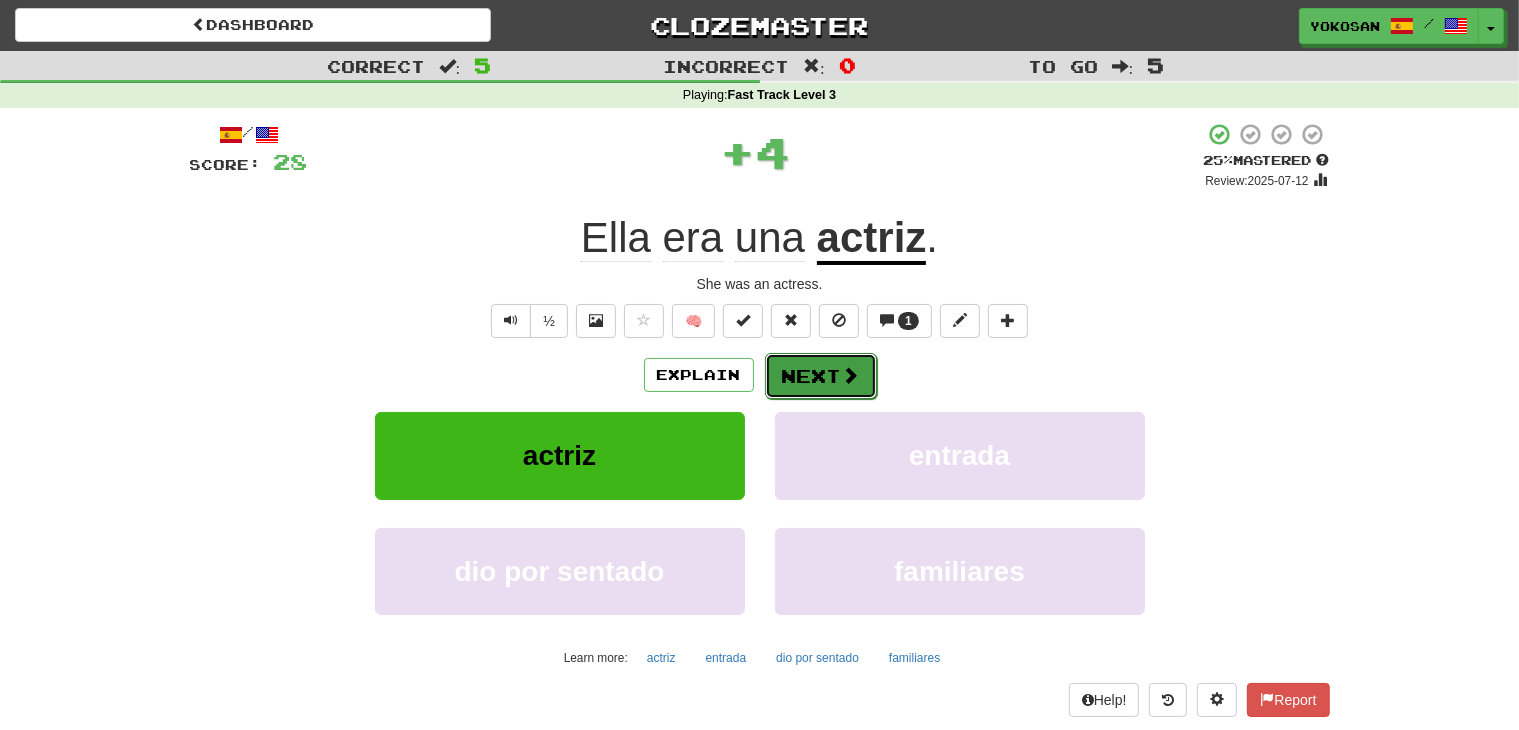drag, startPoint x: 824, startPoint y: 397, endPoint x: 832, endPoint y: 384, distance: 15.264338 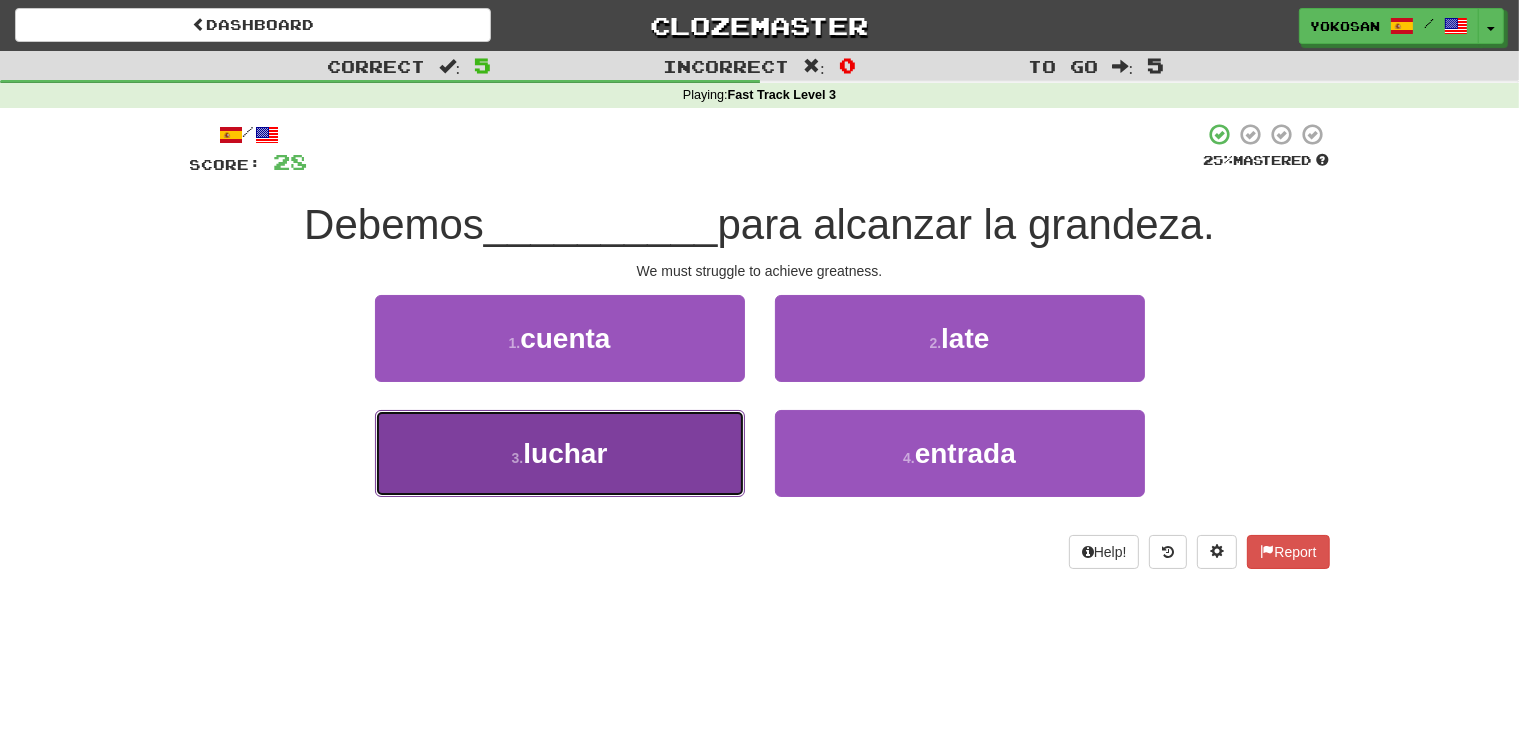 click on "3 .  luchar" at bounding box center [560, 453] 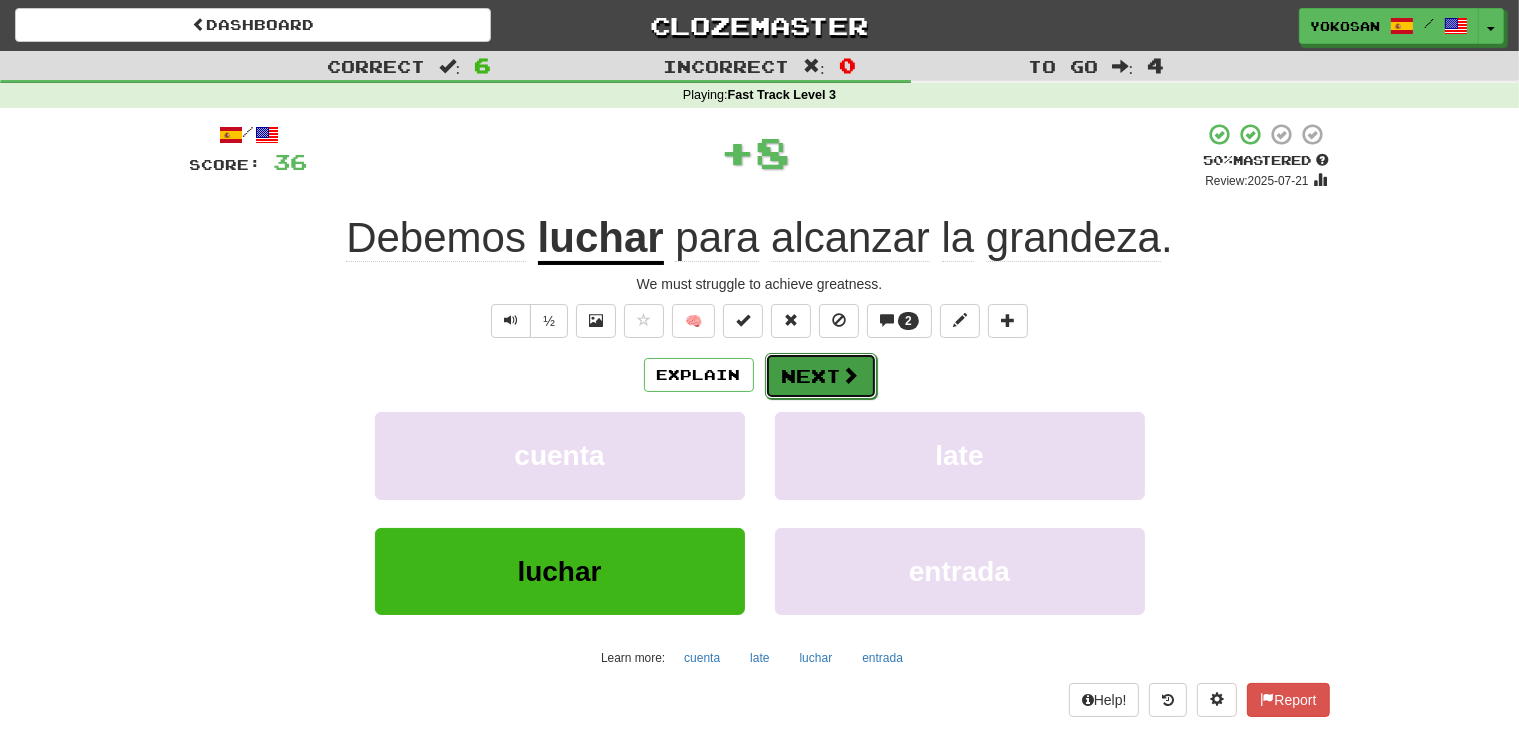 click on "Next" at bounding box center [821, 376] 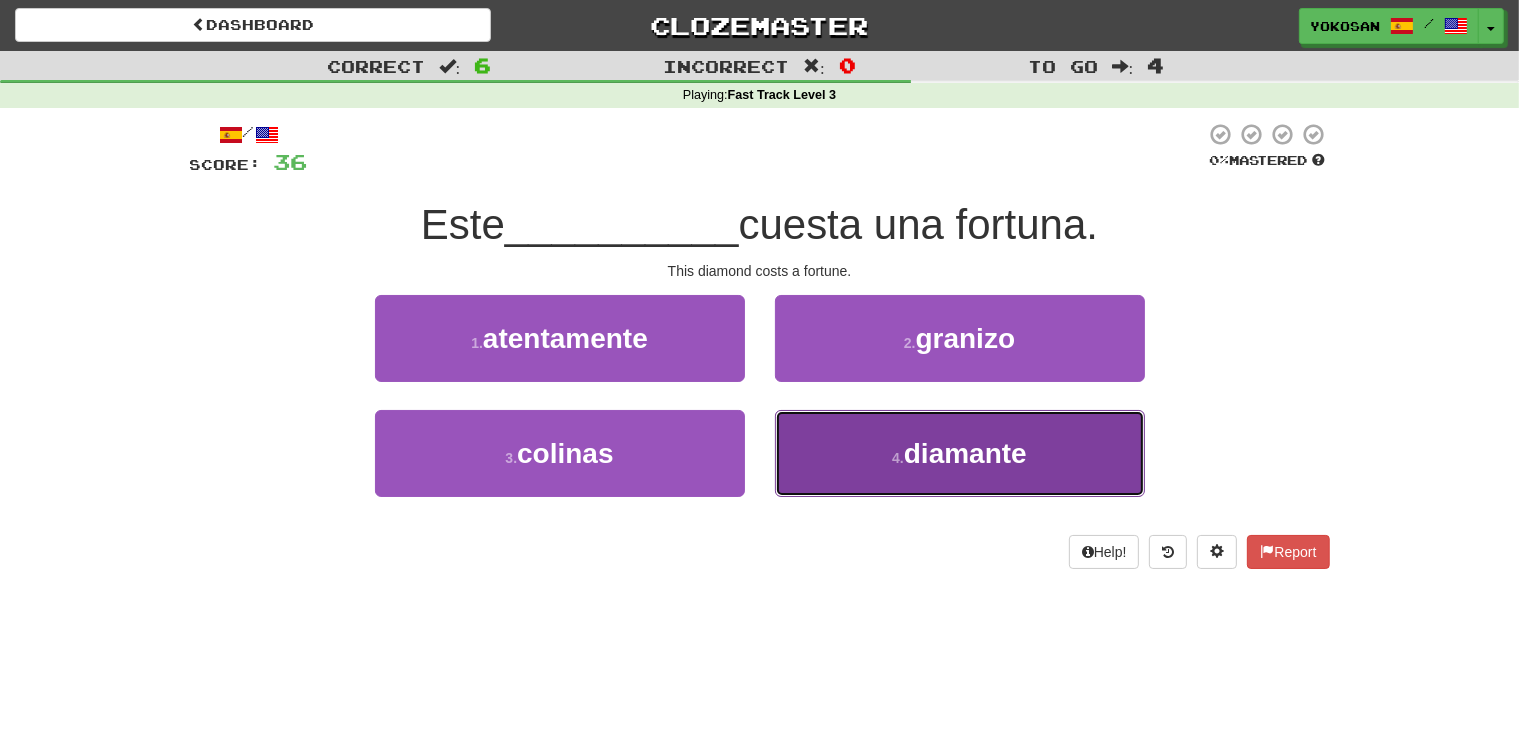 click on "4 .  diamante" at bounding box center (960, 453) 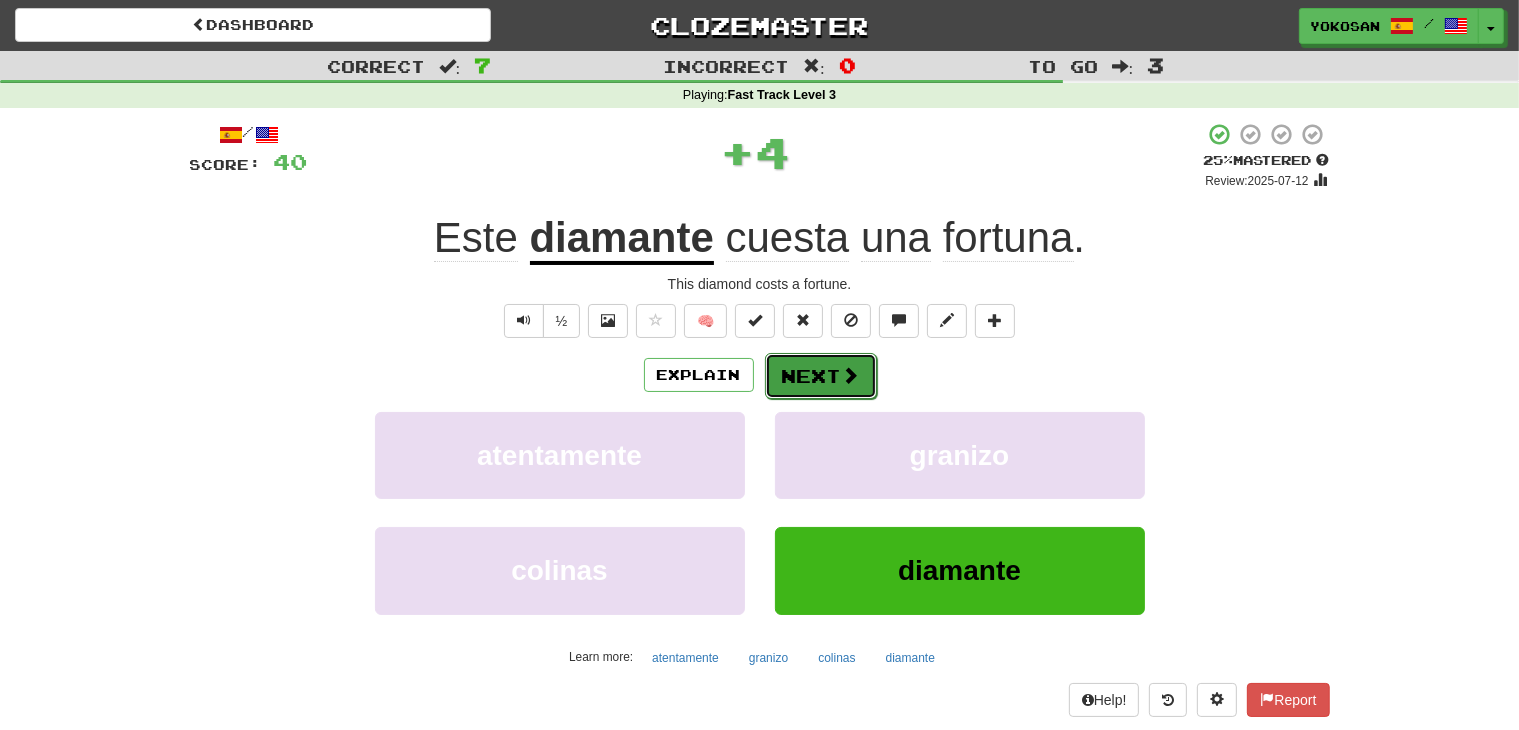 click at bounding box center (851, 375) 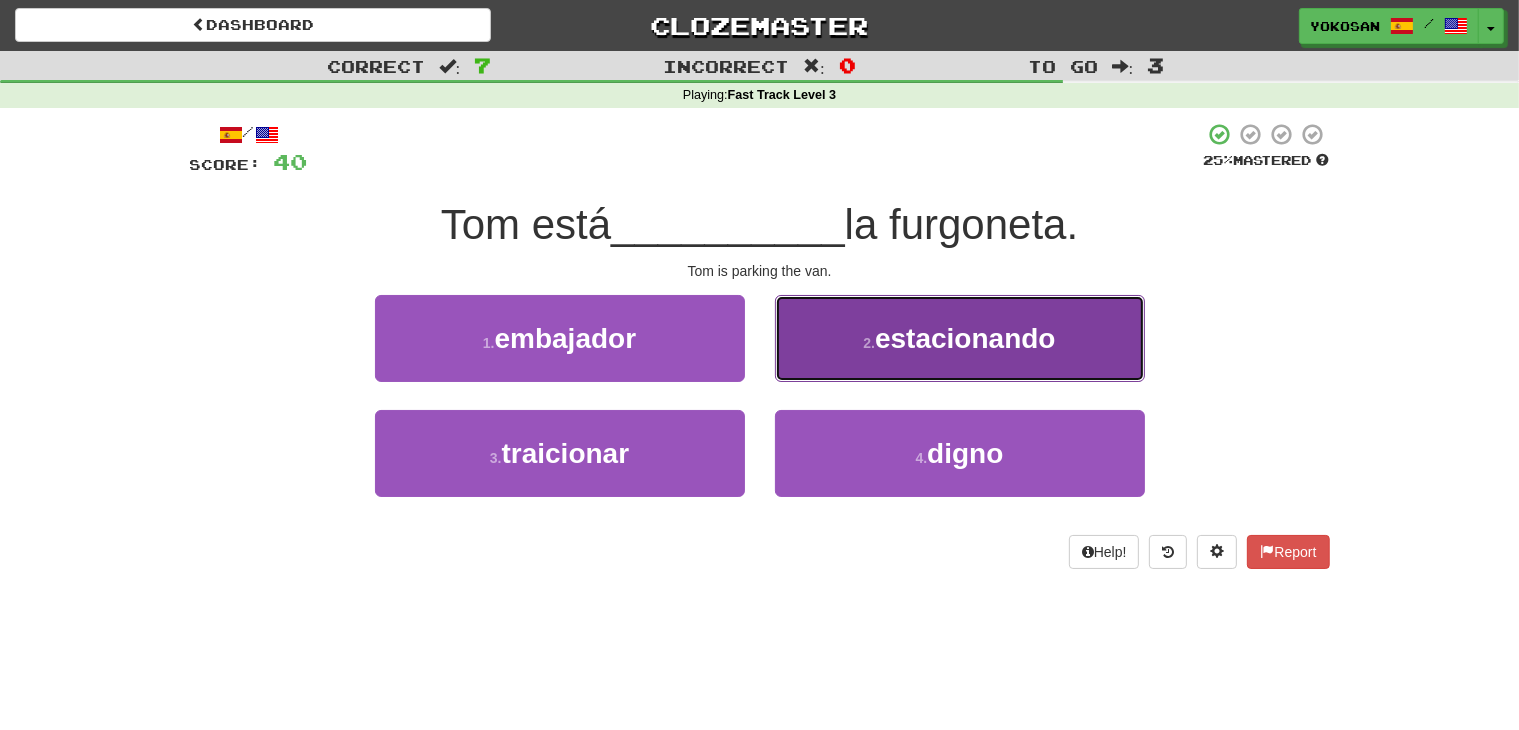 click on "2 .  estacionando" at bounding box center [960, 338] 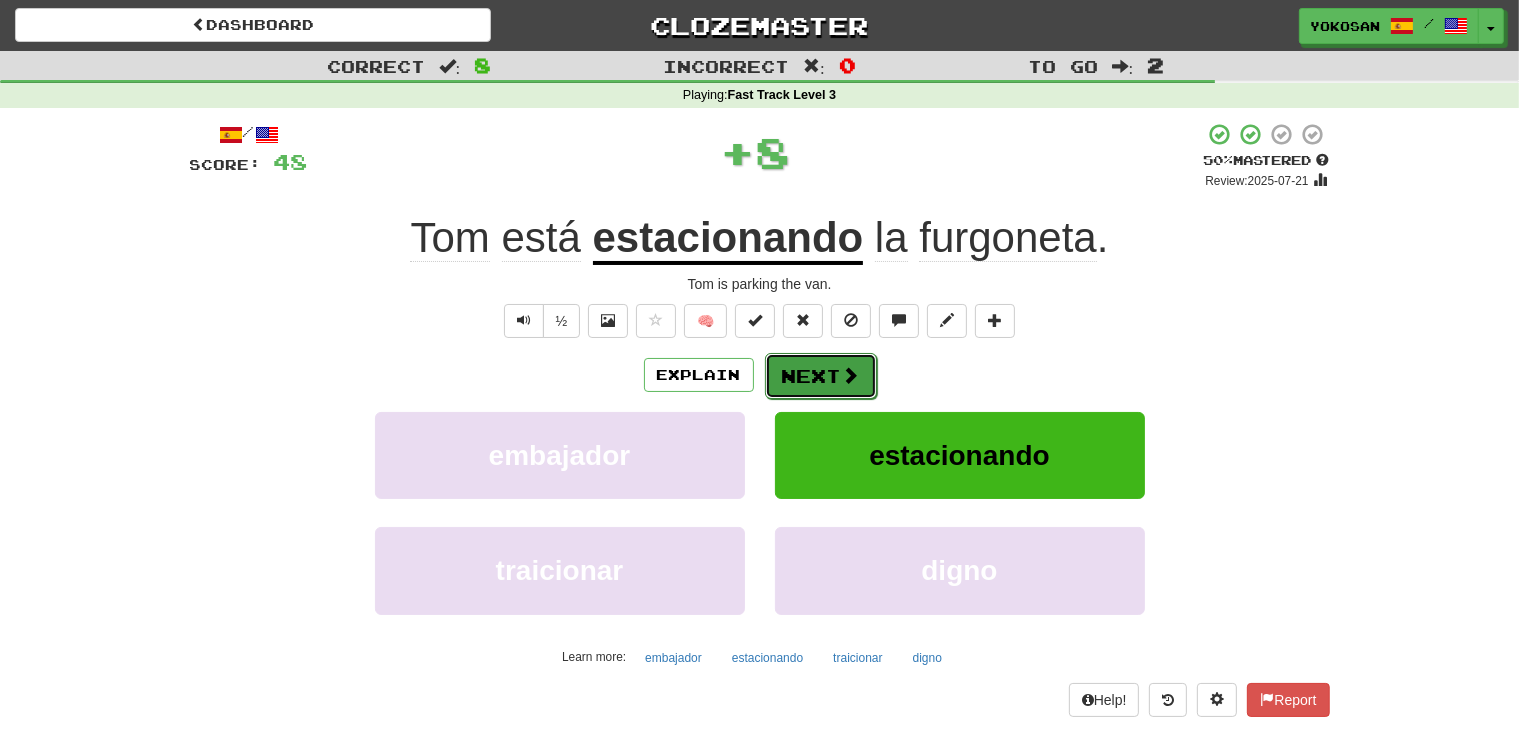 click at bounding box center [851, 375] 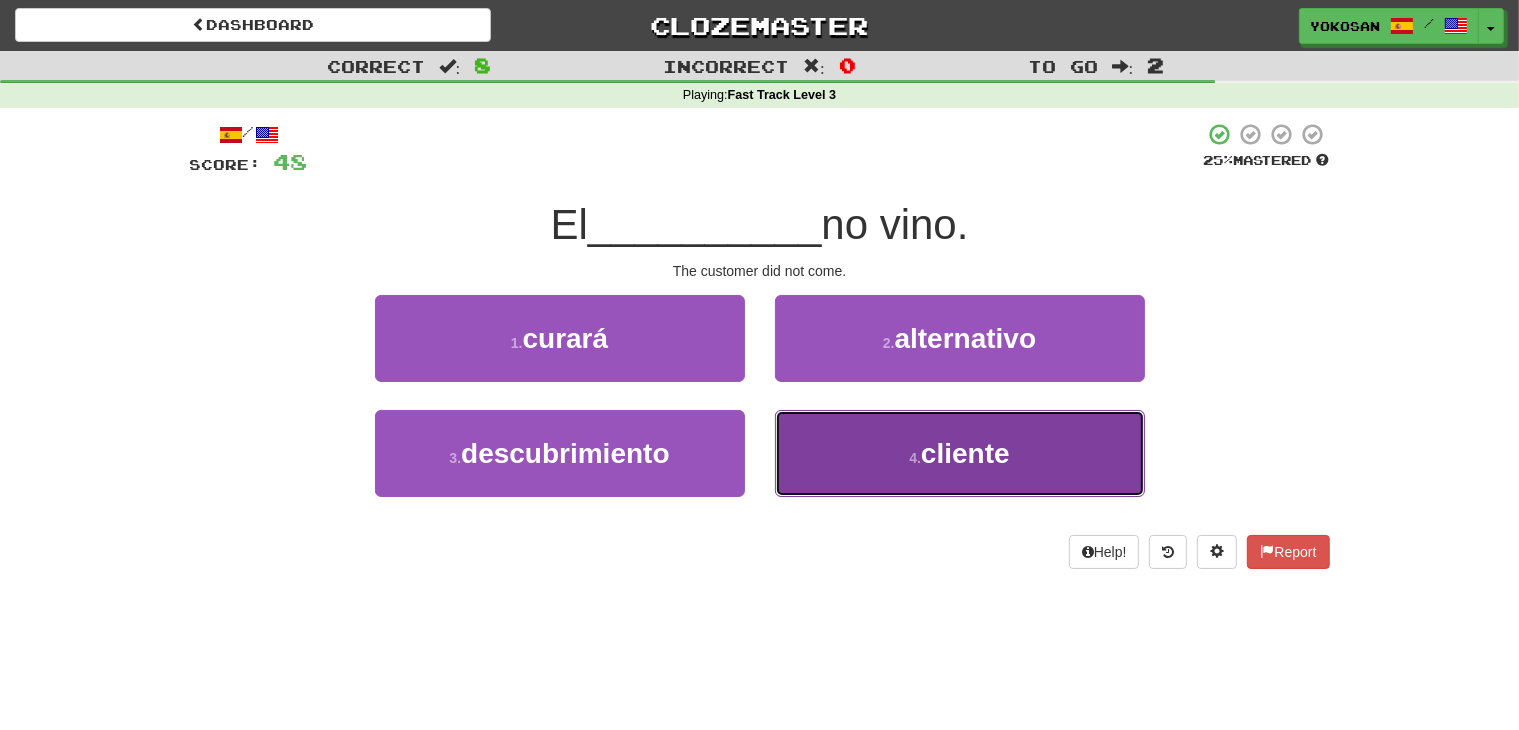 click on "4 .  cliente" at bounding box center (960, 453) 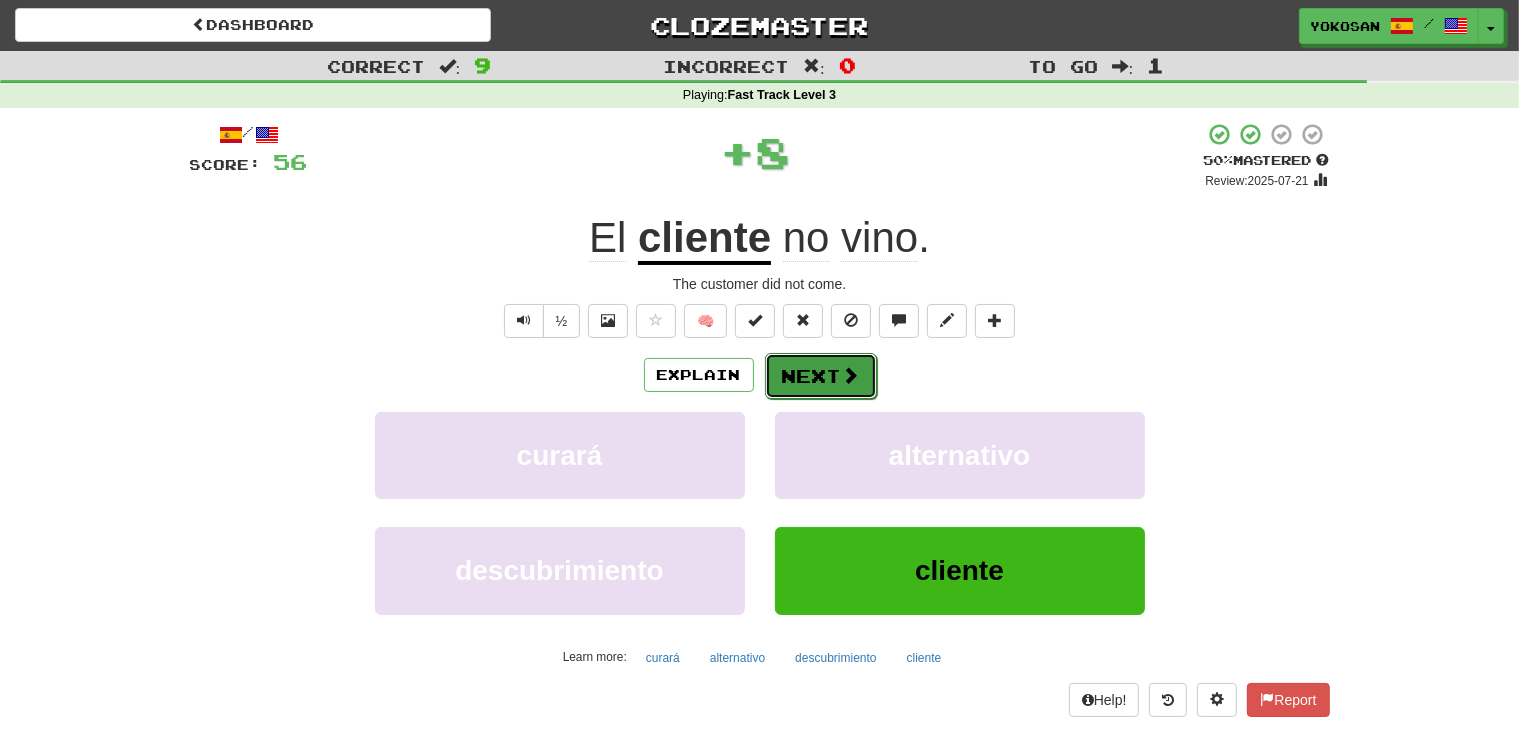 click on "Next" at bounding box center (821, 376) 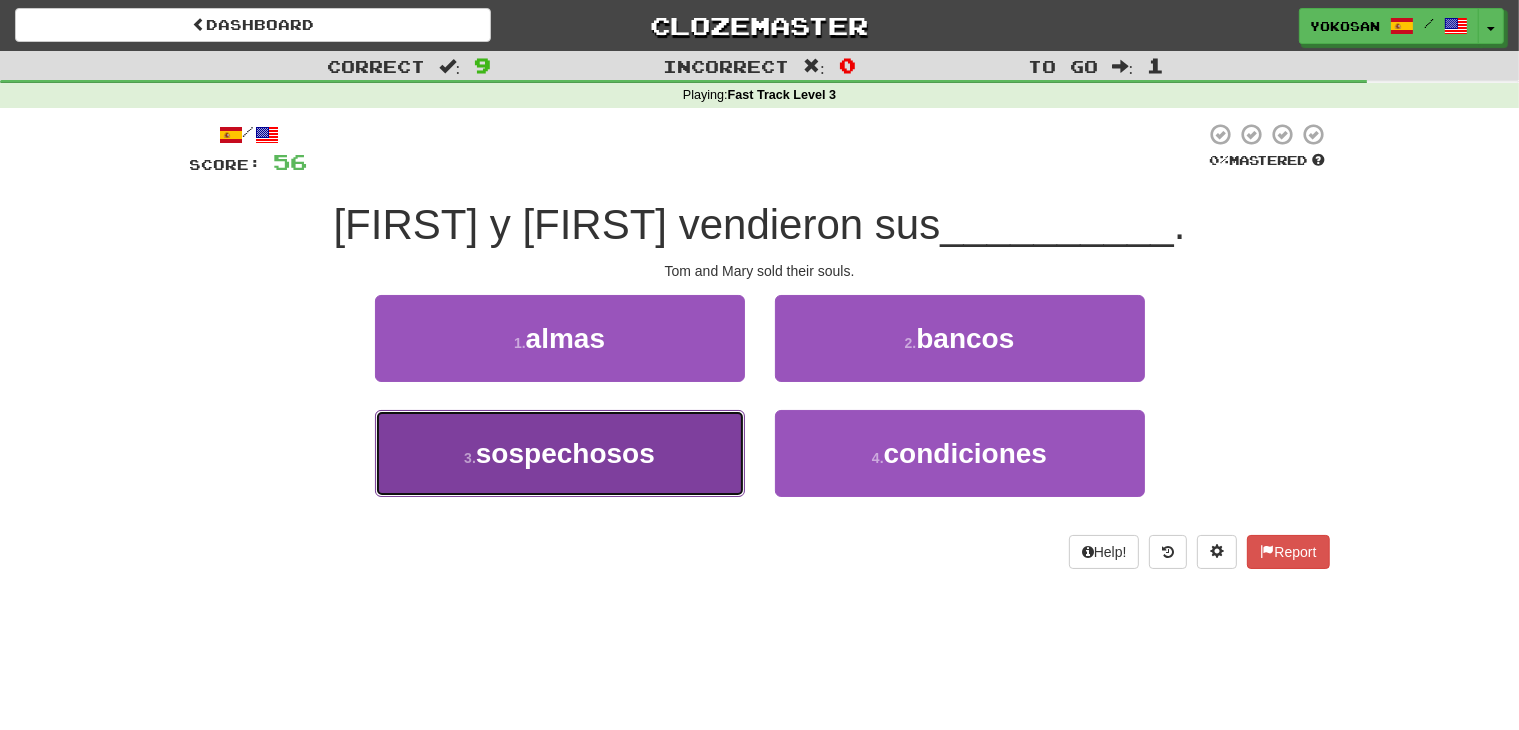 click on "3 .  sospechosos" at bounding box center (560, 453) 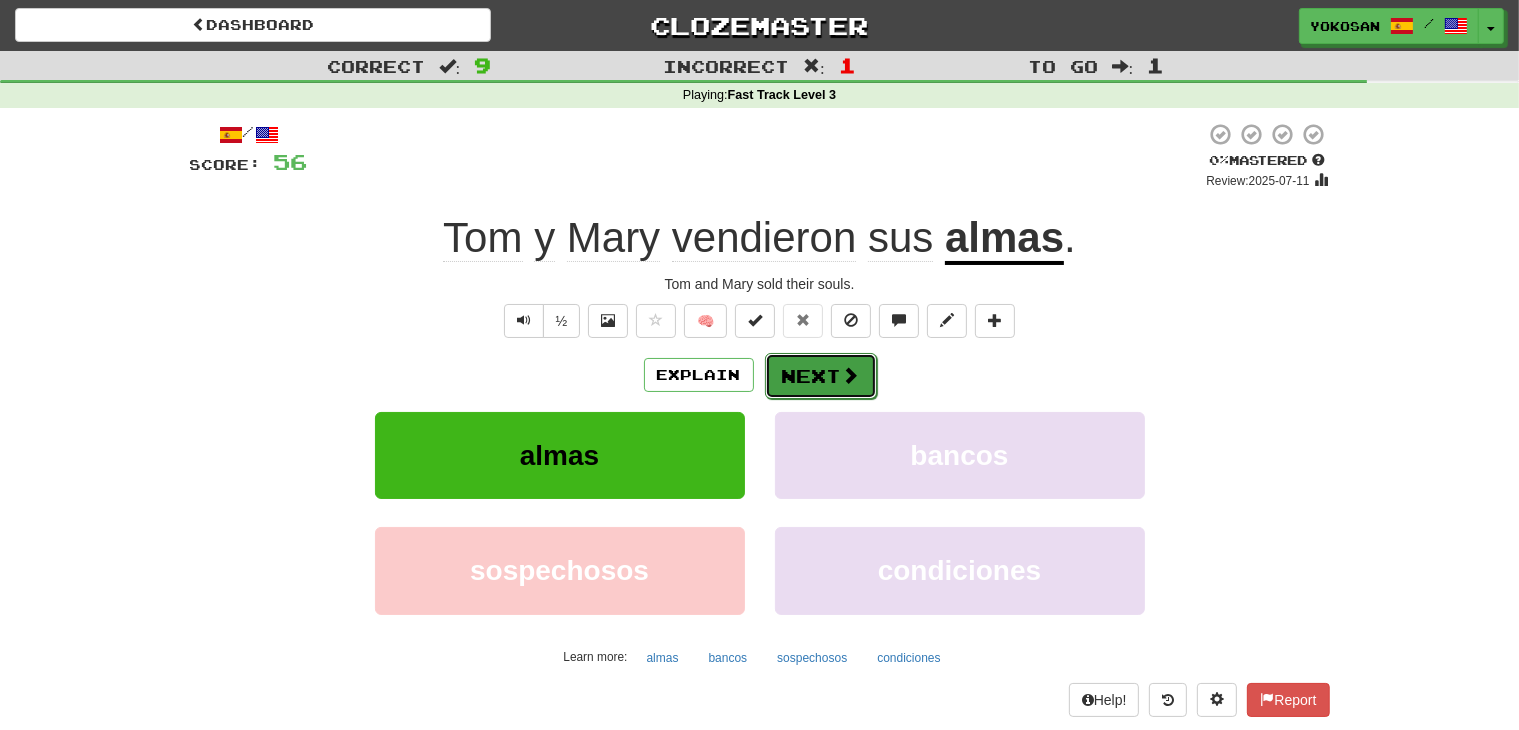 click on "Next" at bounding box center (821, 376) 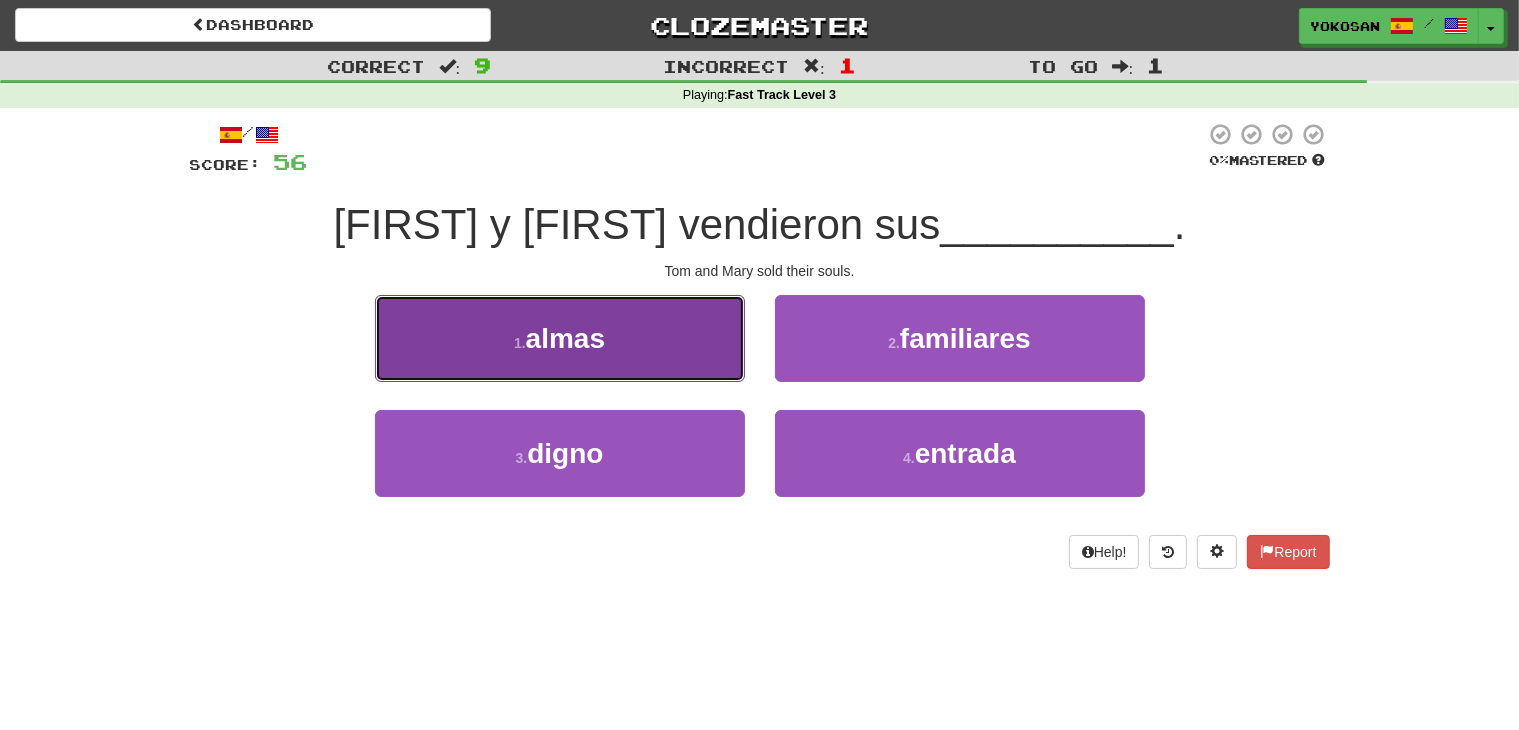 click on "1 .  almas" at bounding box center (560, 338) 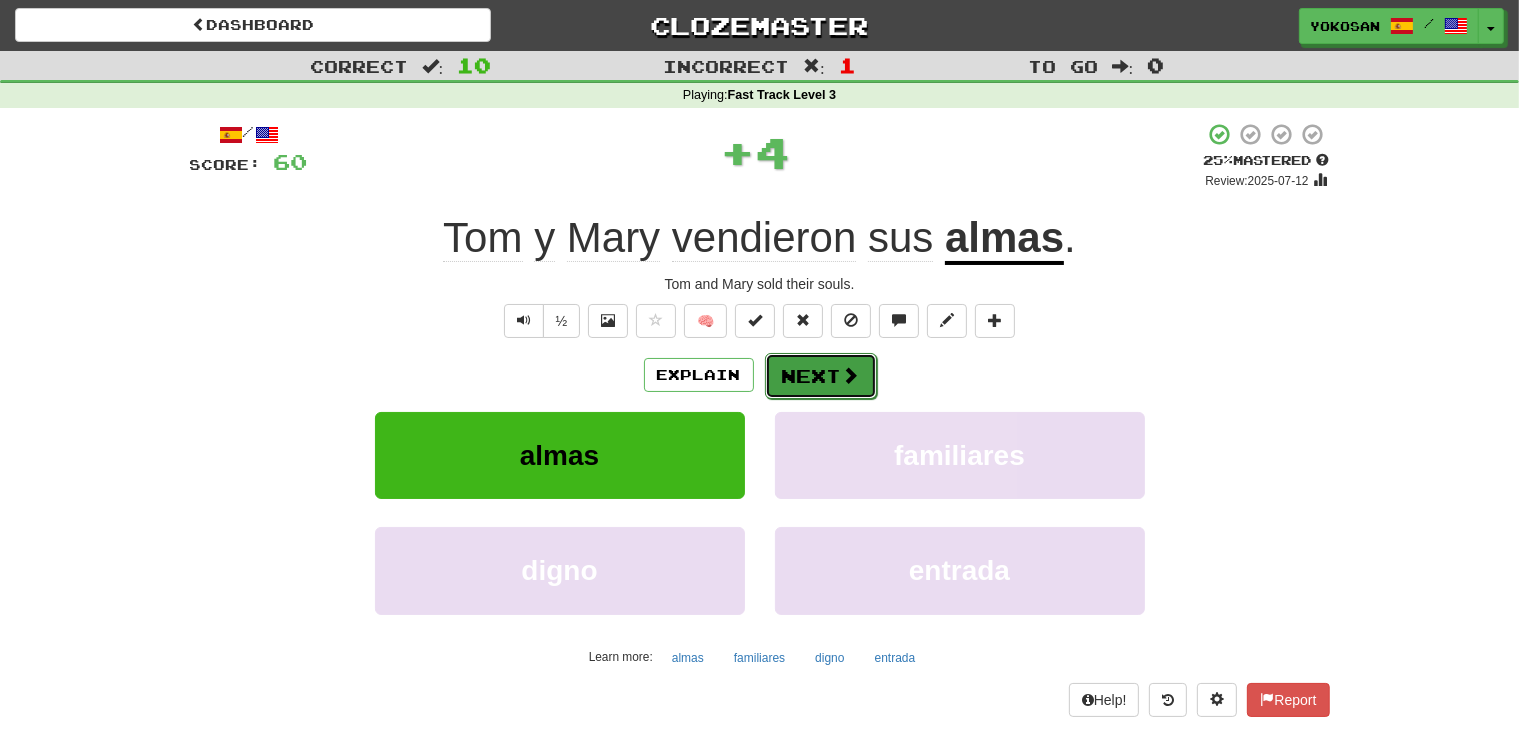 click on "Next" at bounding box center [821, 376] 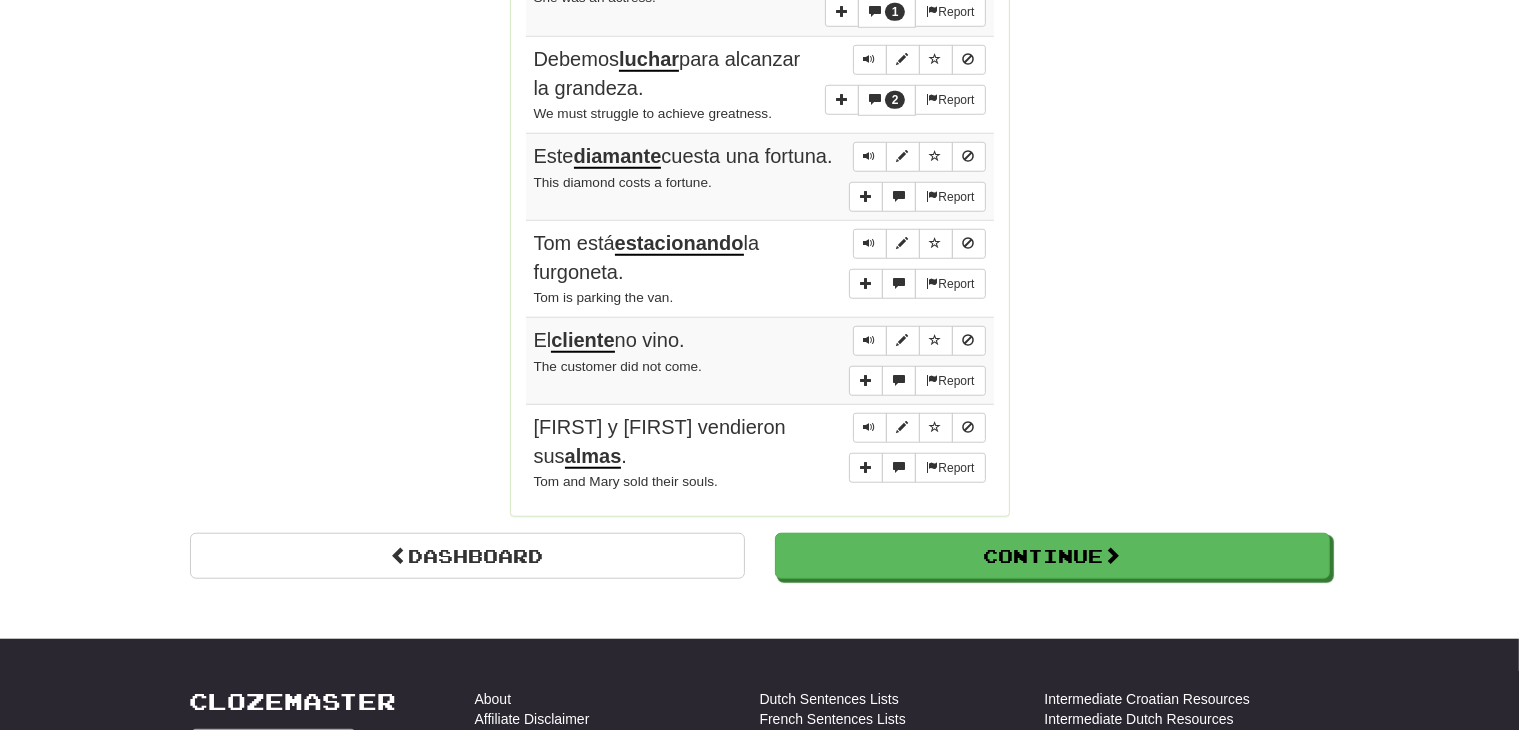 scroll, scrollTop: 1526, scrollLeft: 0, axis: vertical 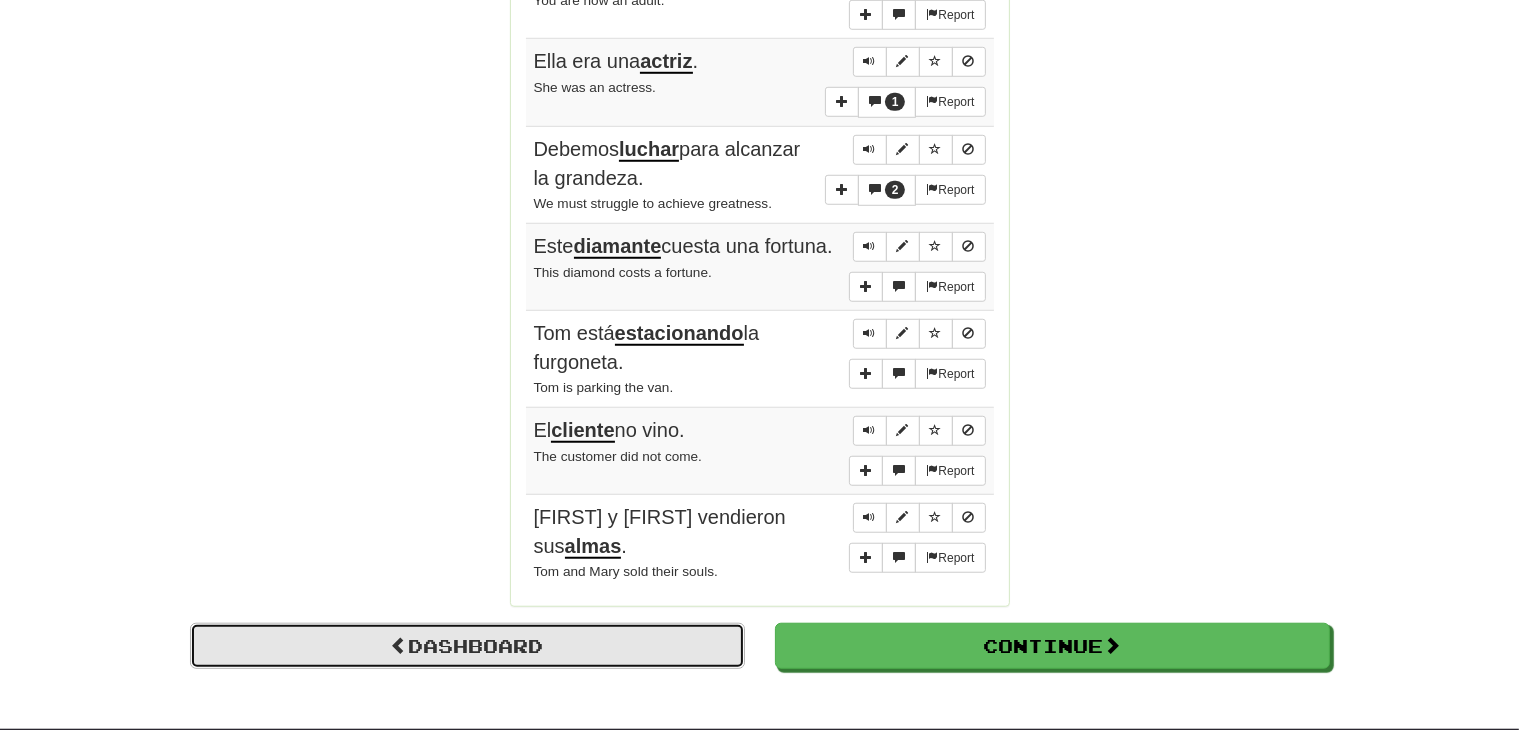 click on "Dashboard" at bounding box center [467, 646] 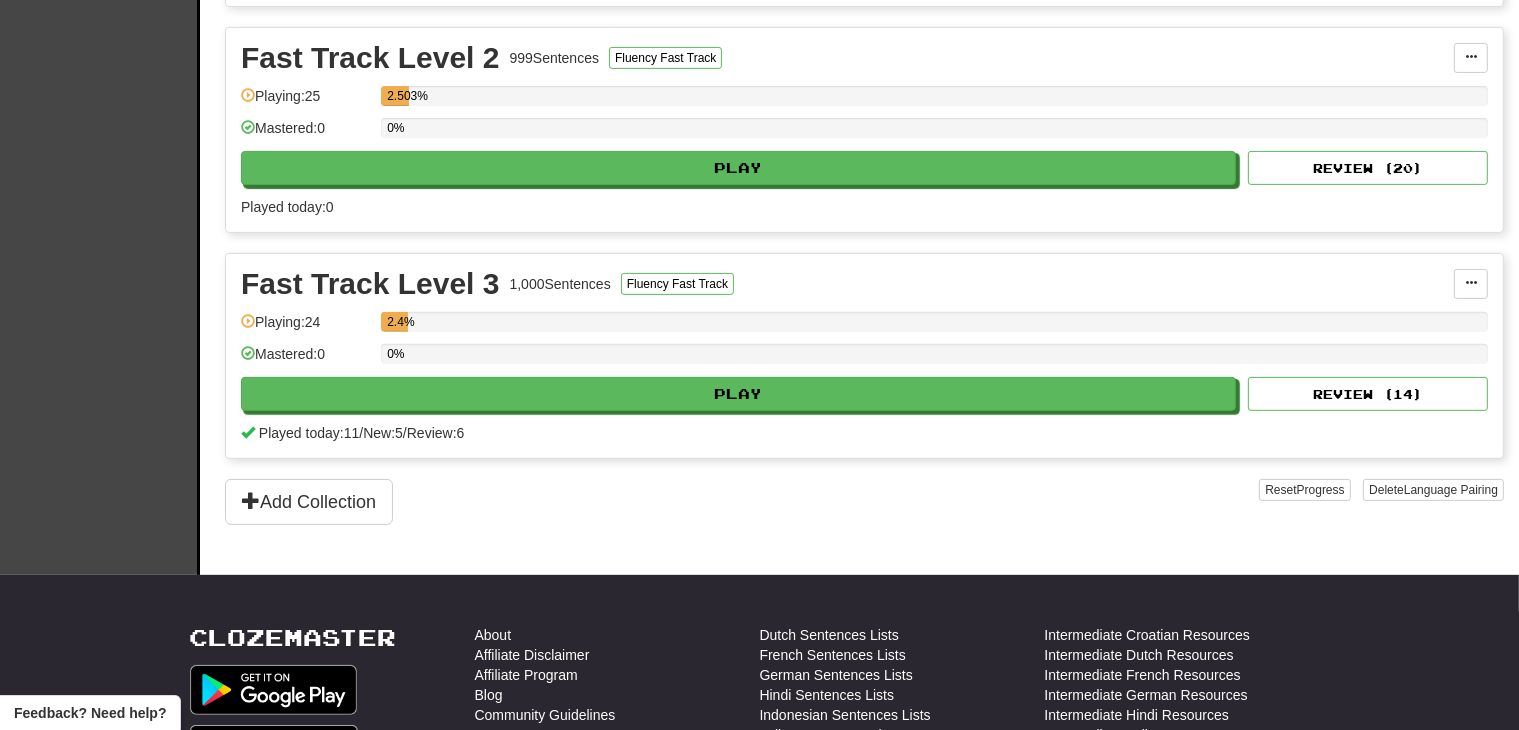 scroll, scrollTop: 660, scrollLeft: 0, axis: vertical 